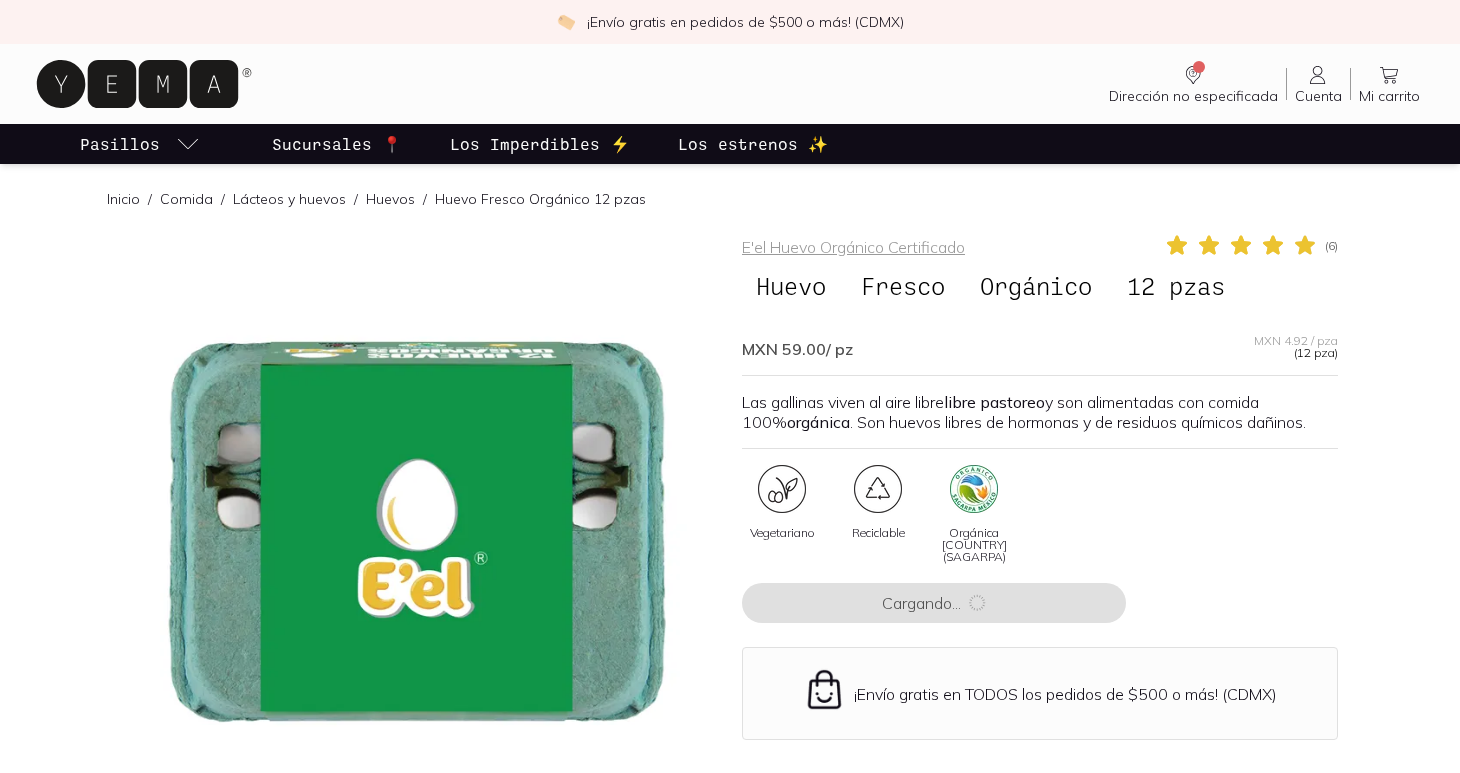 scroll, scrollTop: 0, scrollLeft: 0, axis: both 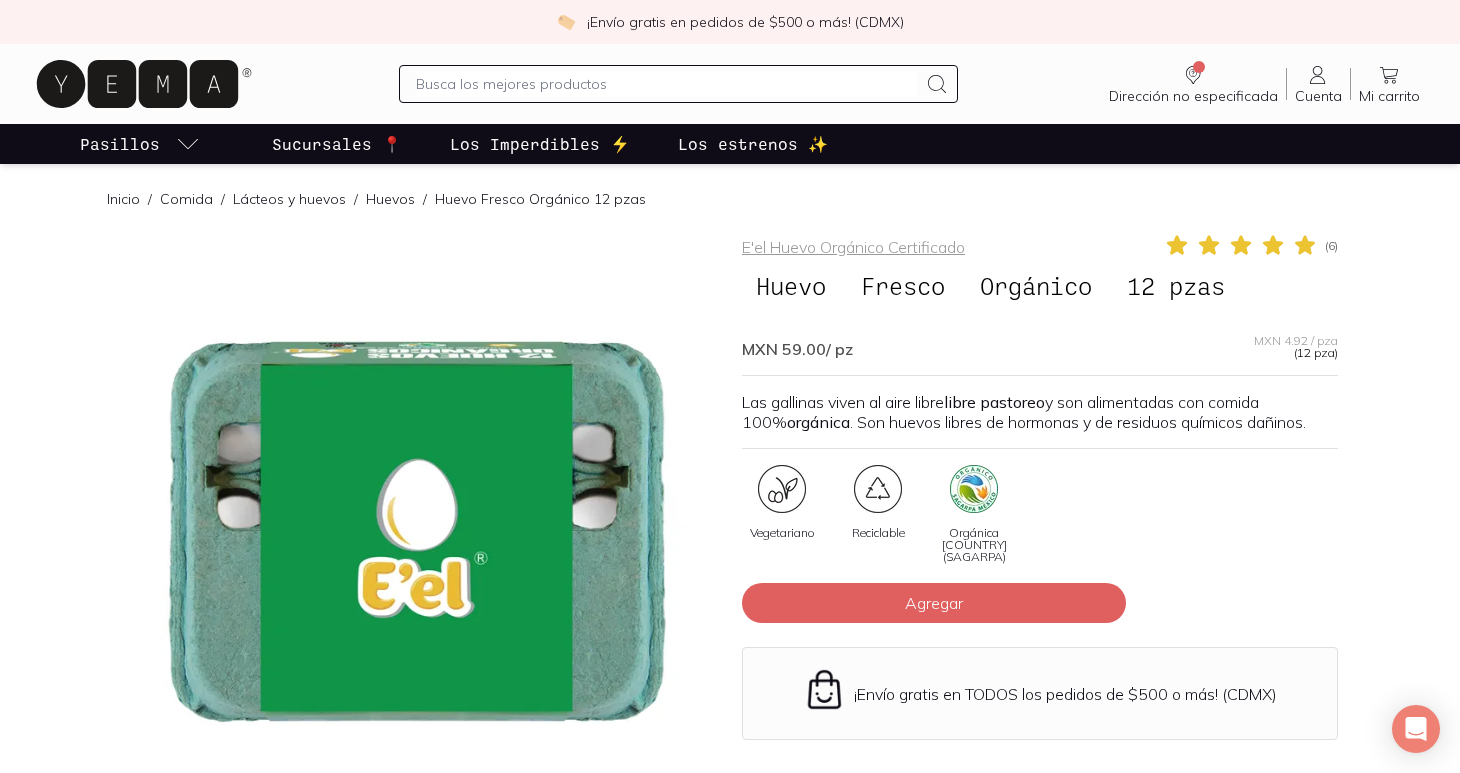 click at bounding box center (420, 531) 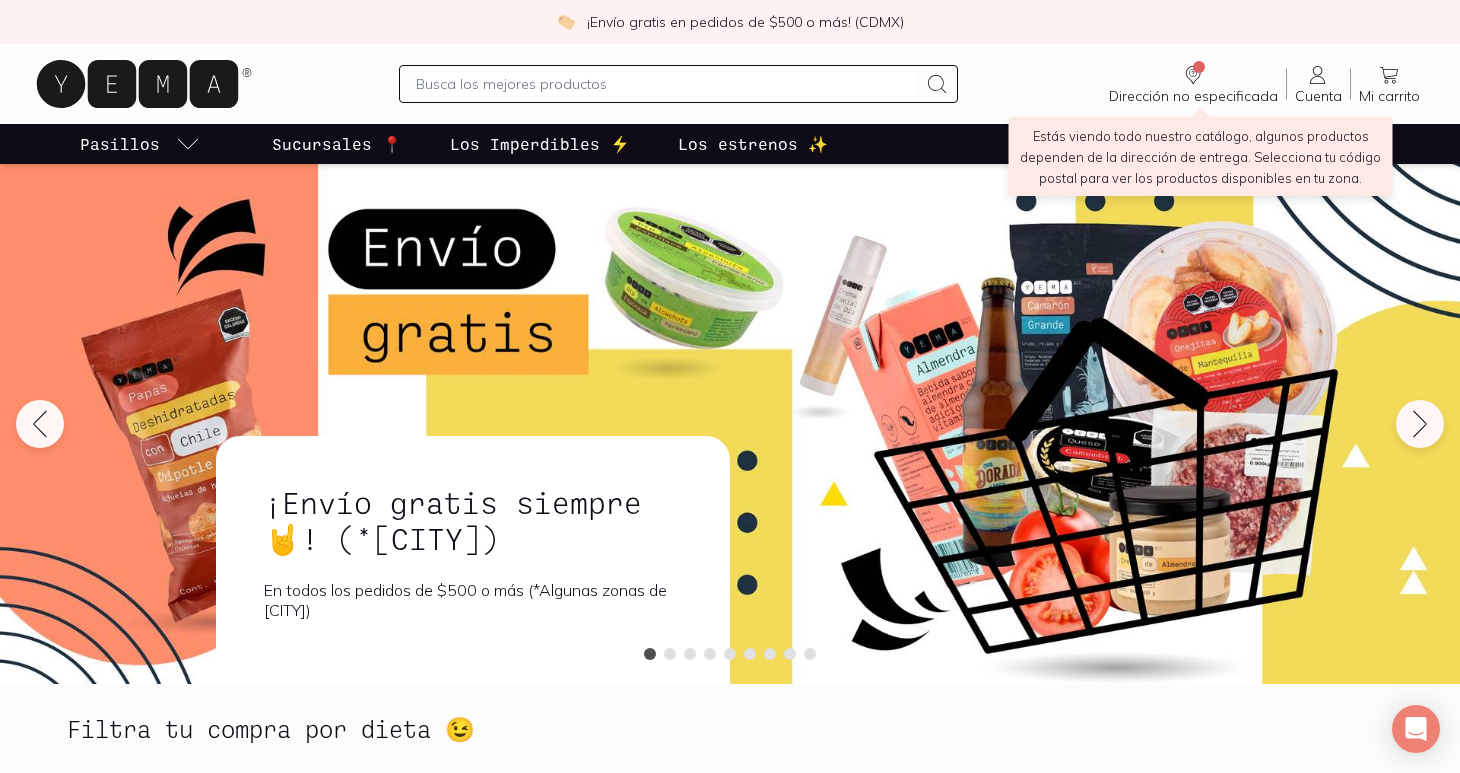 click 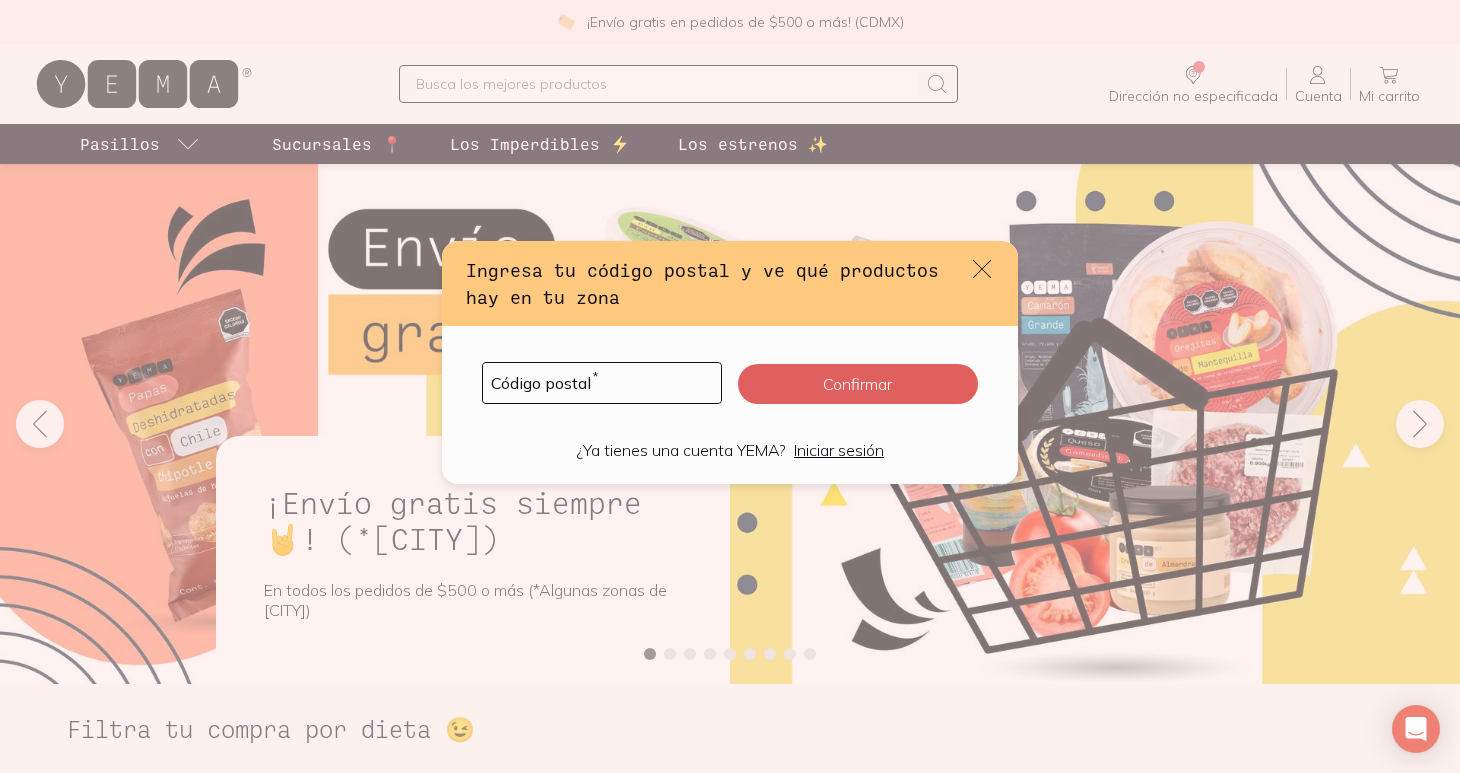 click on "Código postal * Confirmar" at bounding box center (730, 383) 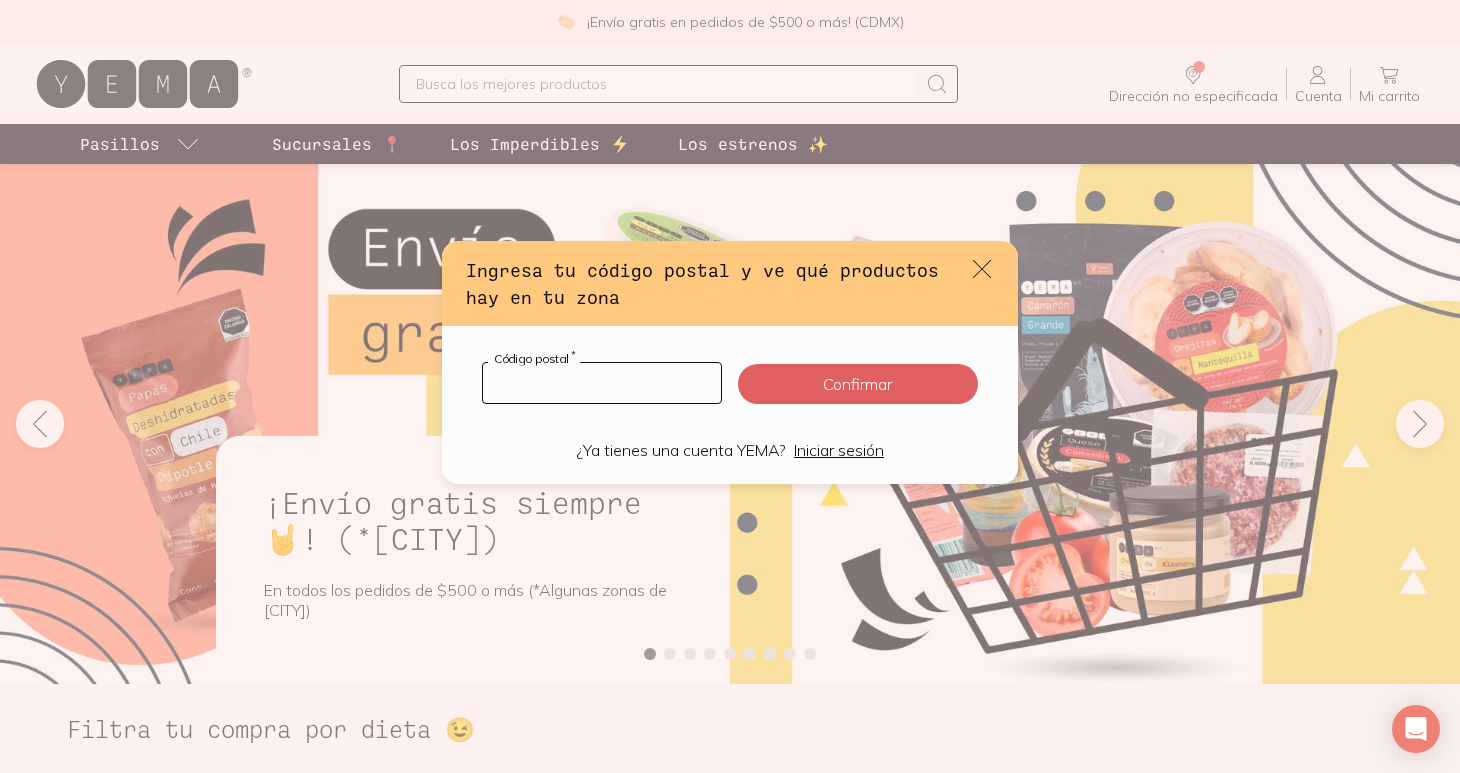 click at bounding box center [602, 383] 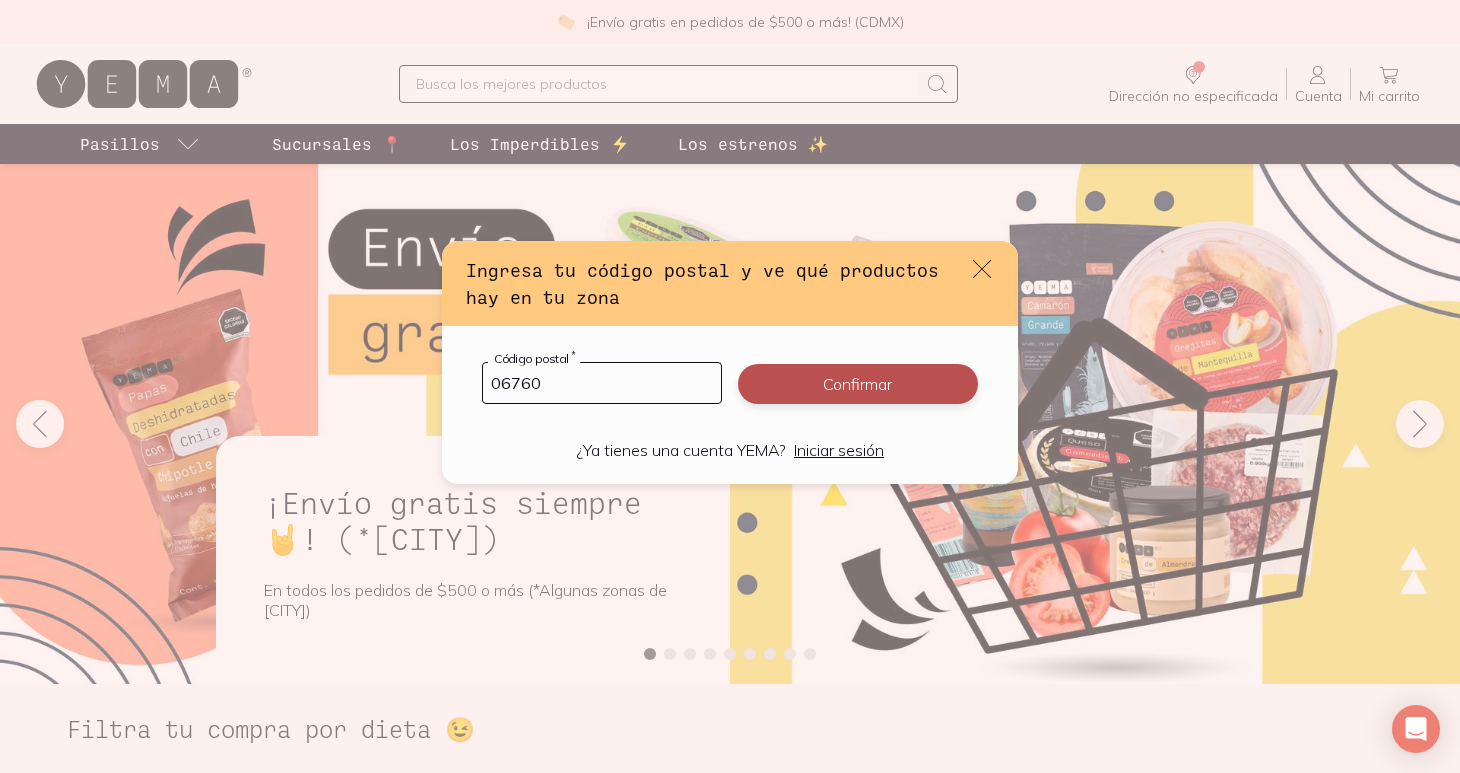 click on "Confirmar" at bounding box center [858, 384] 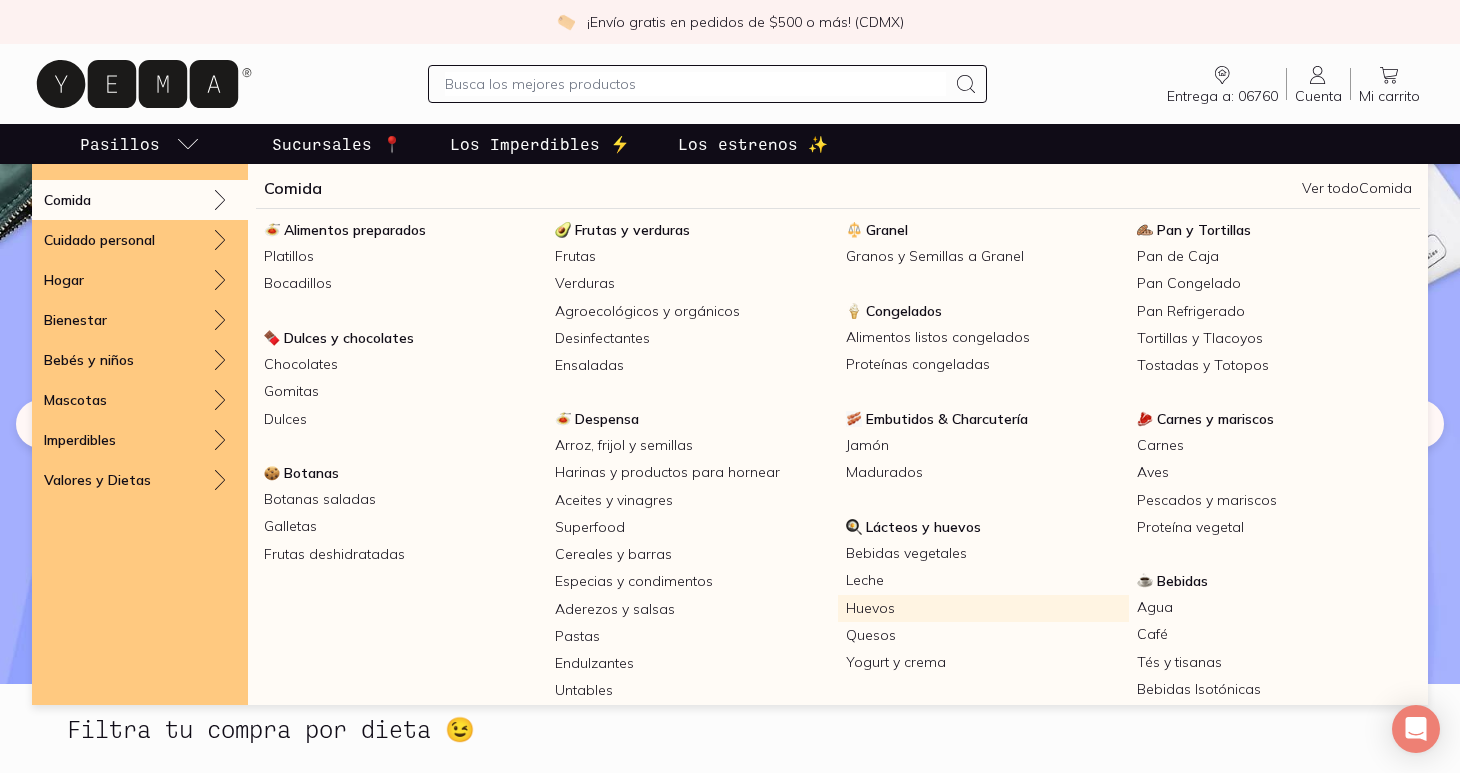 click on "Huevos" at bounding box center [983, 608] 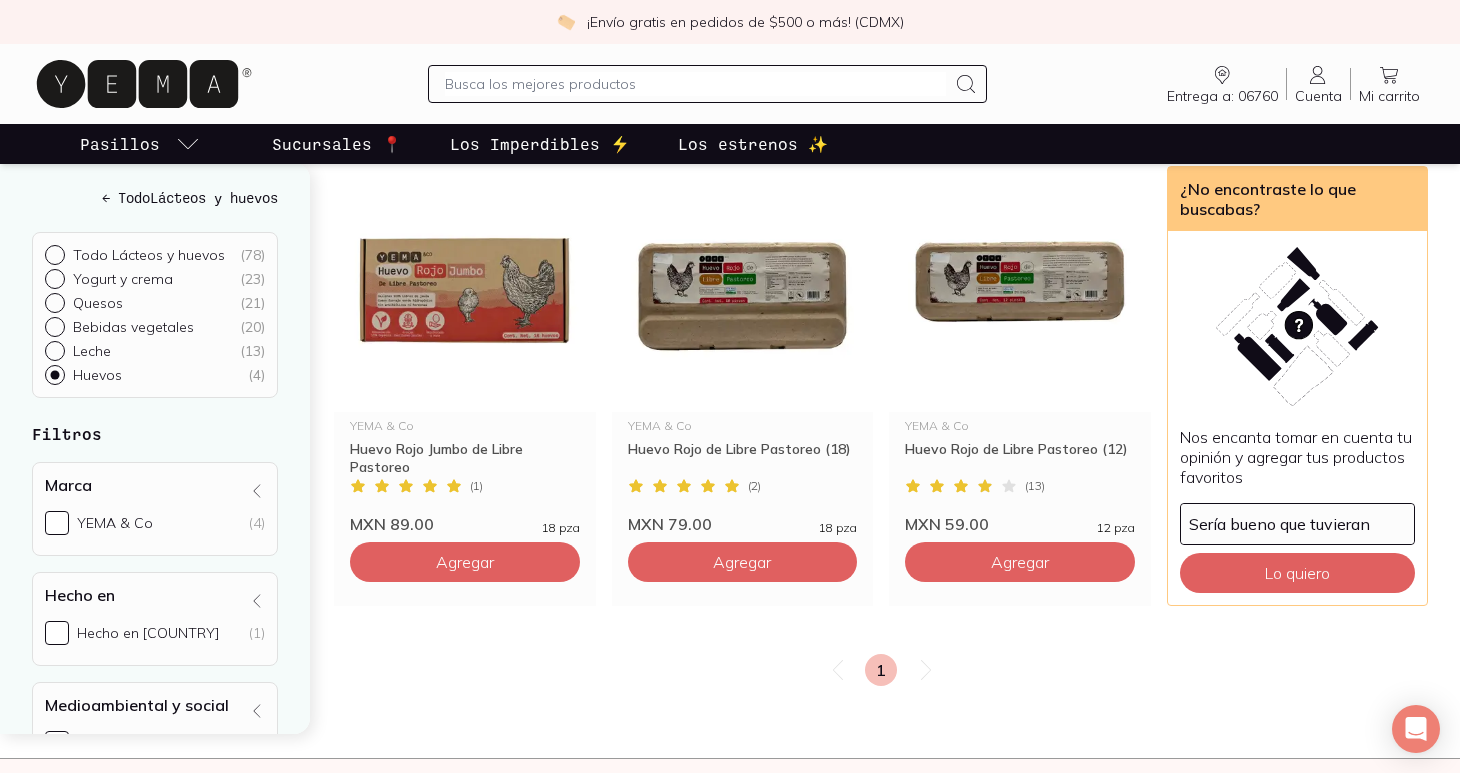 scroll, scrollTop: 270, scrollLeft: 0, axis: vertical 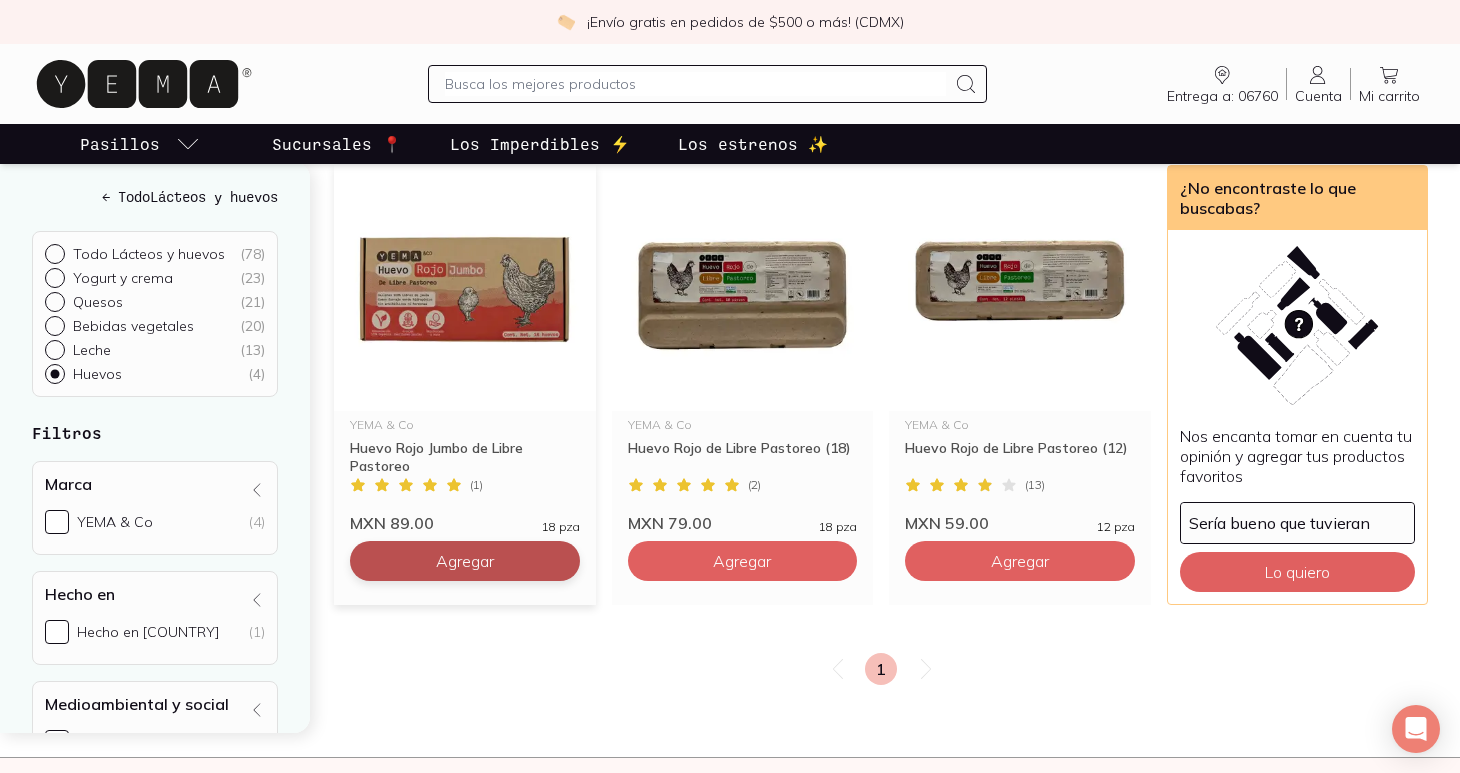 click on "Agregar" at bounding box center [465, 561] 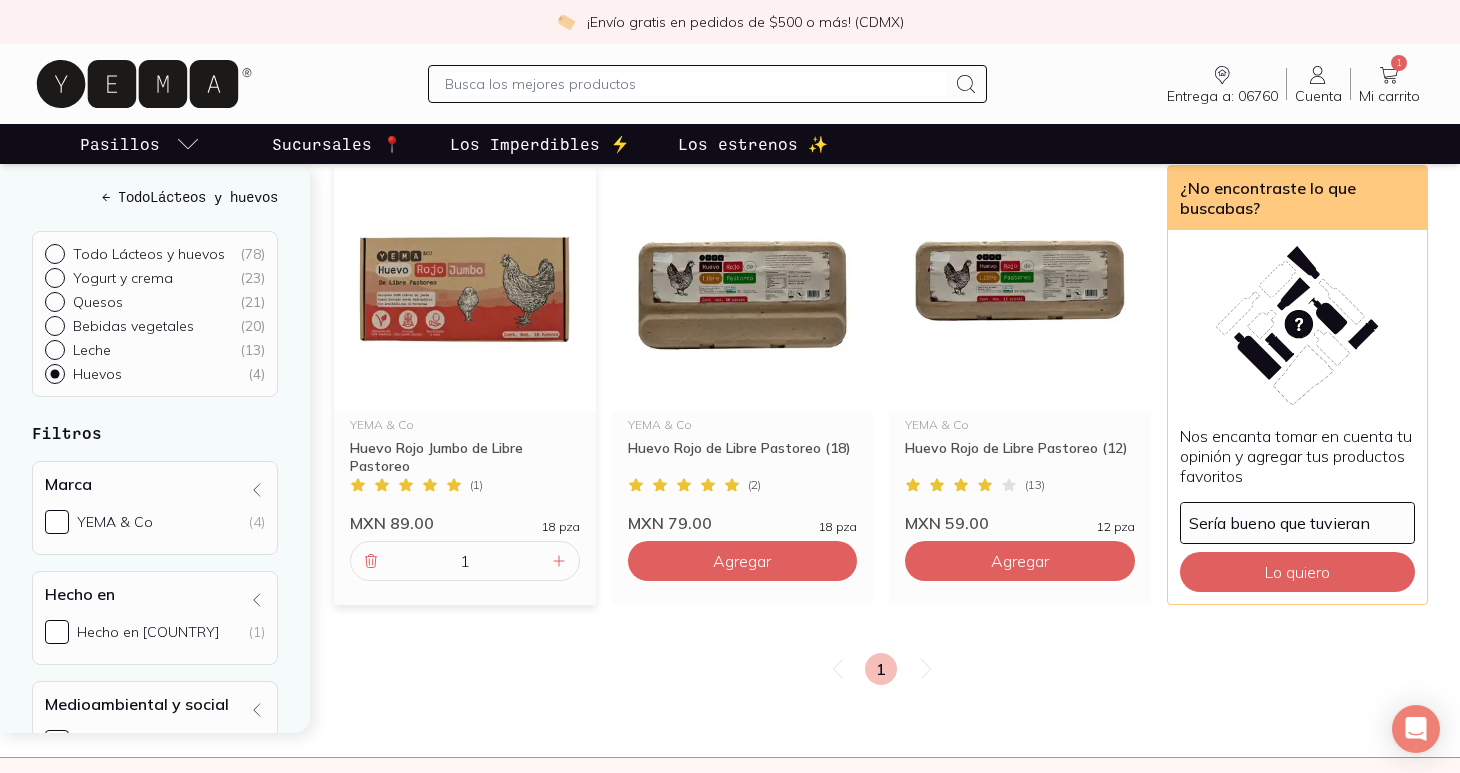 click on "Todo Lácteos y huevos ( 78 )" at bounding box center (53, 252) 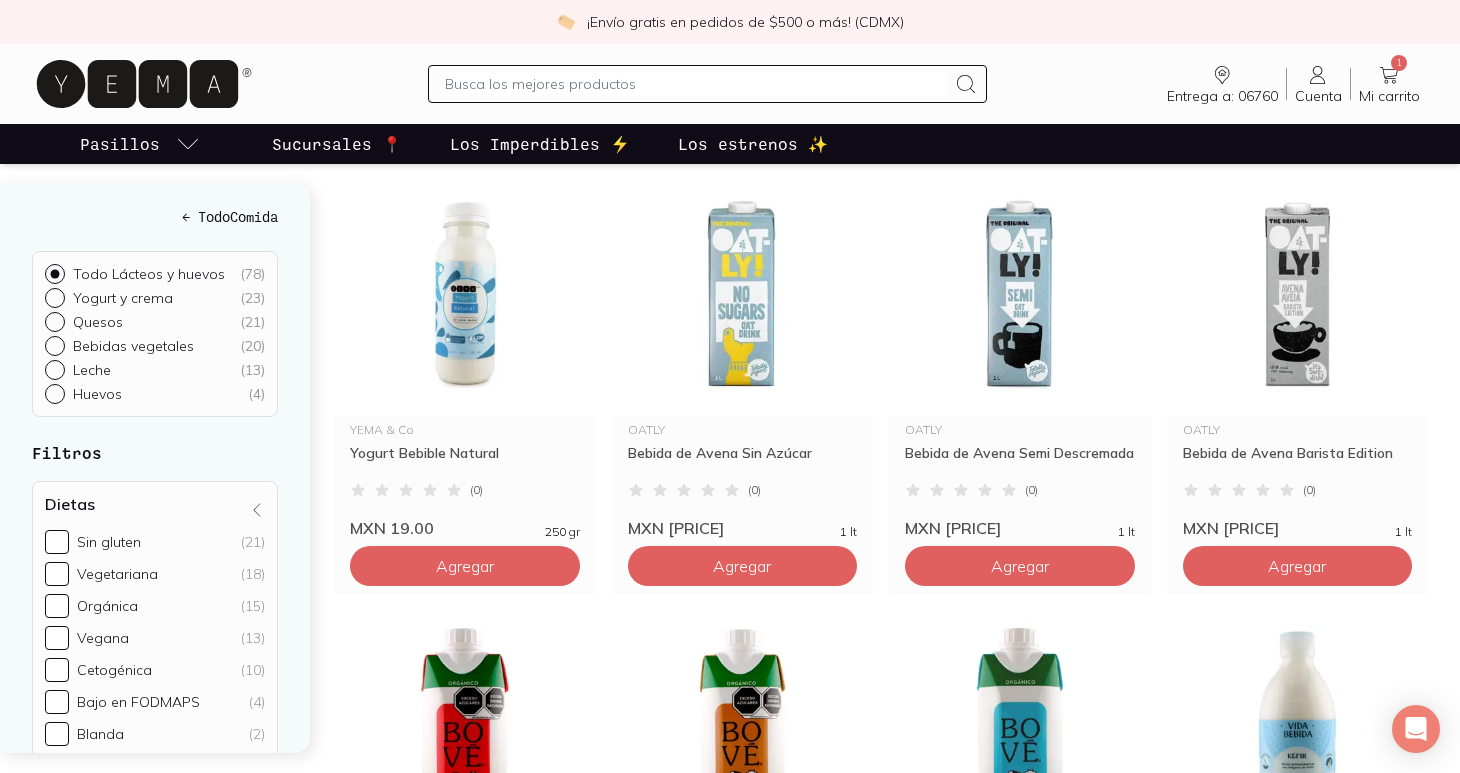 scroll, scrollTop: 720, scrollLeft: 0, axis: vertical 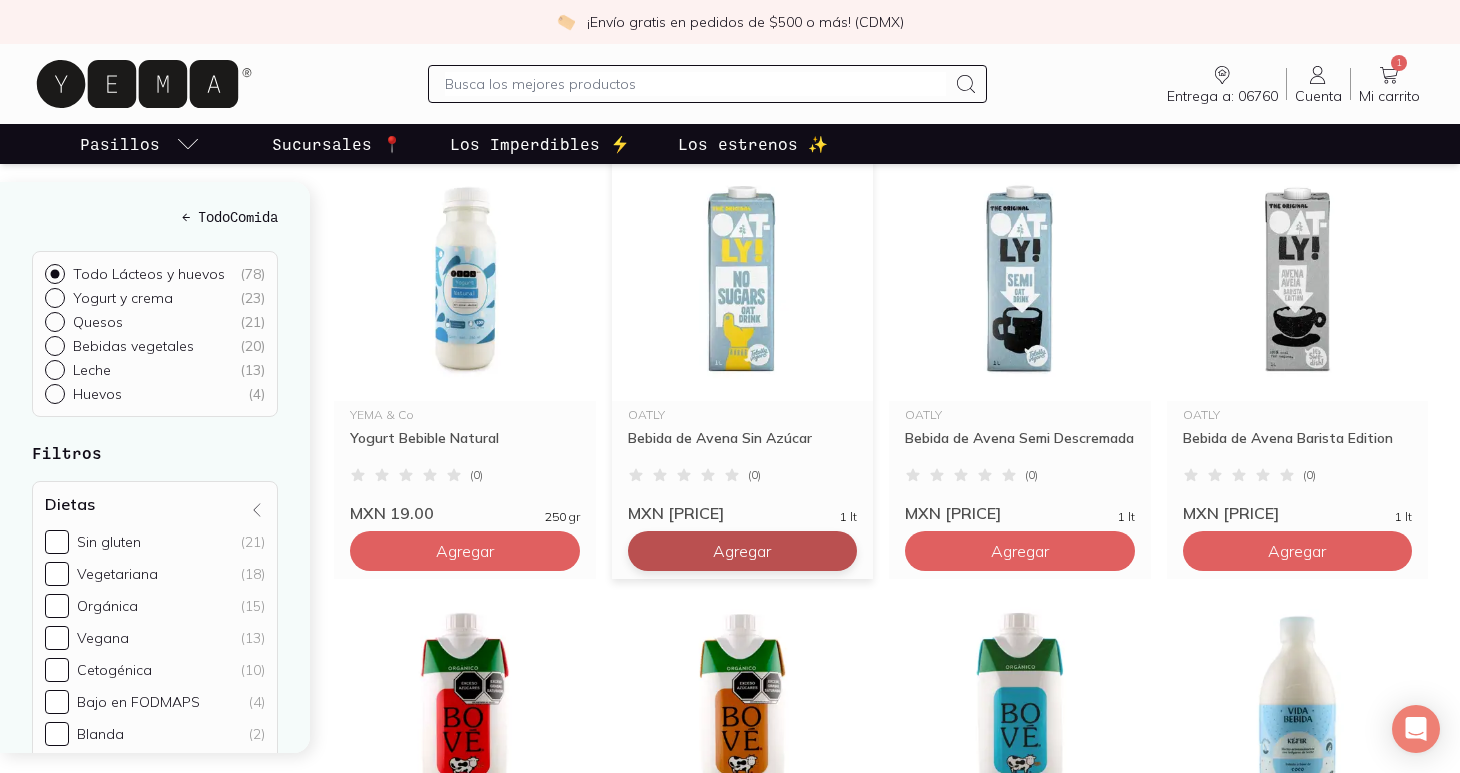 click on "Agregar" at bounding box center (743, 111) 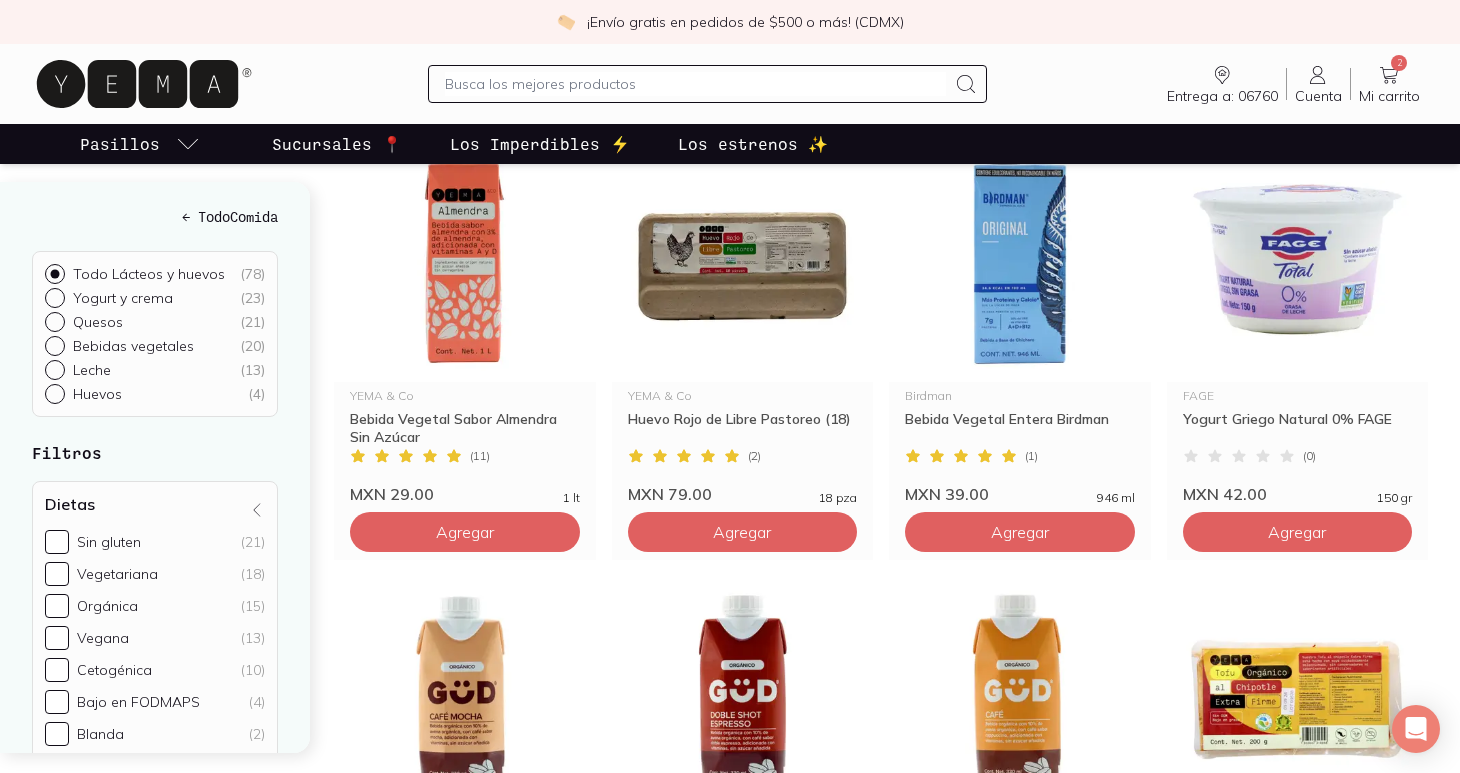 scroll, scrollTop: 2060, scrollLeft: 0, axis: vertical 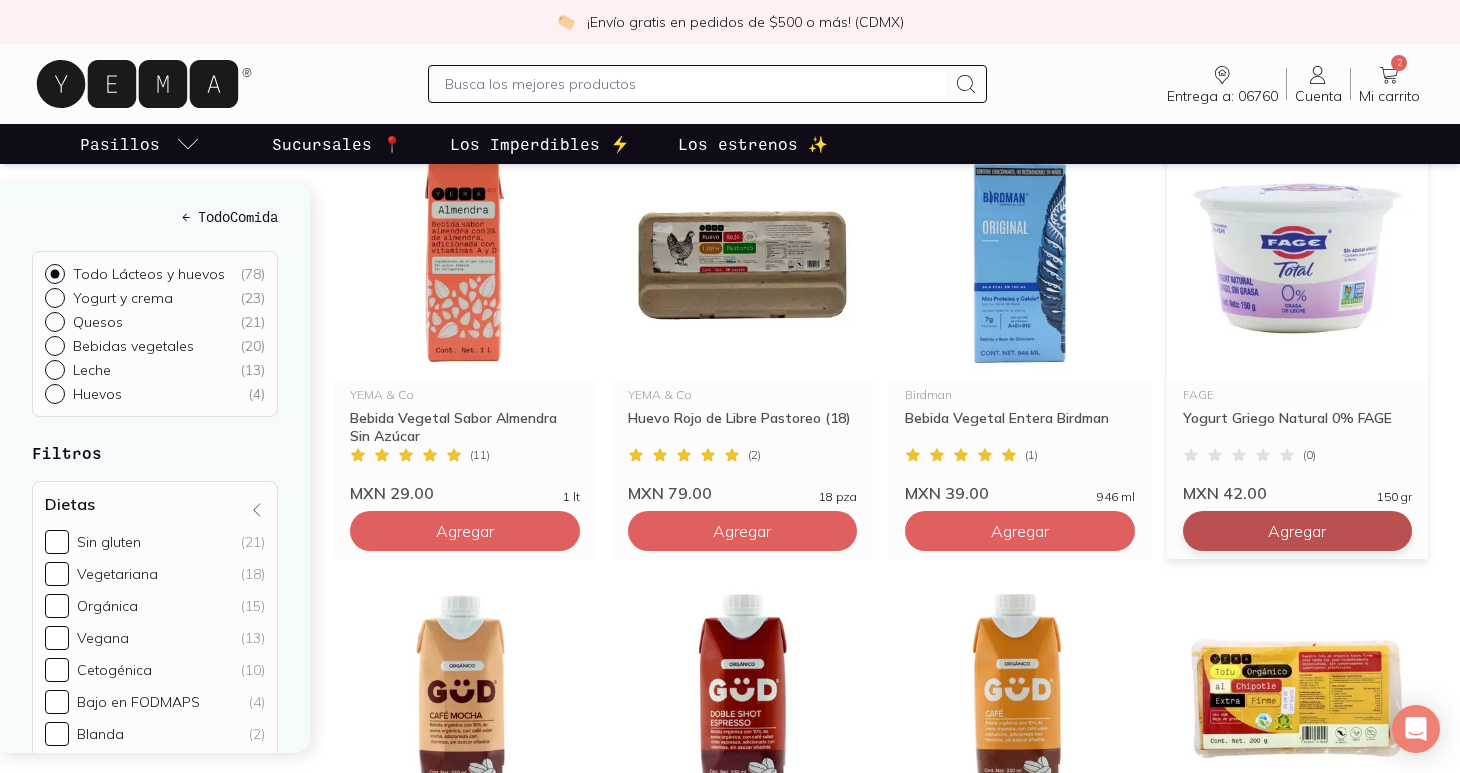 click on "Agregar" at bounding box center [743, -1229] 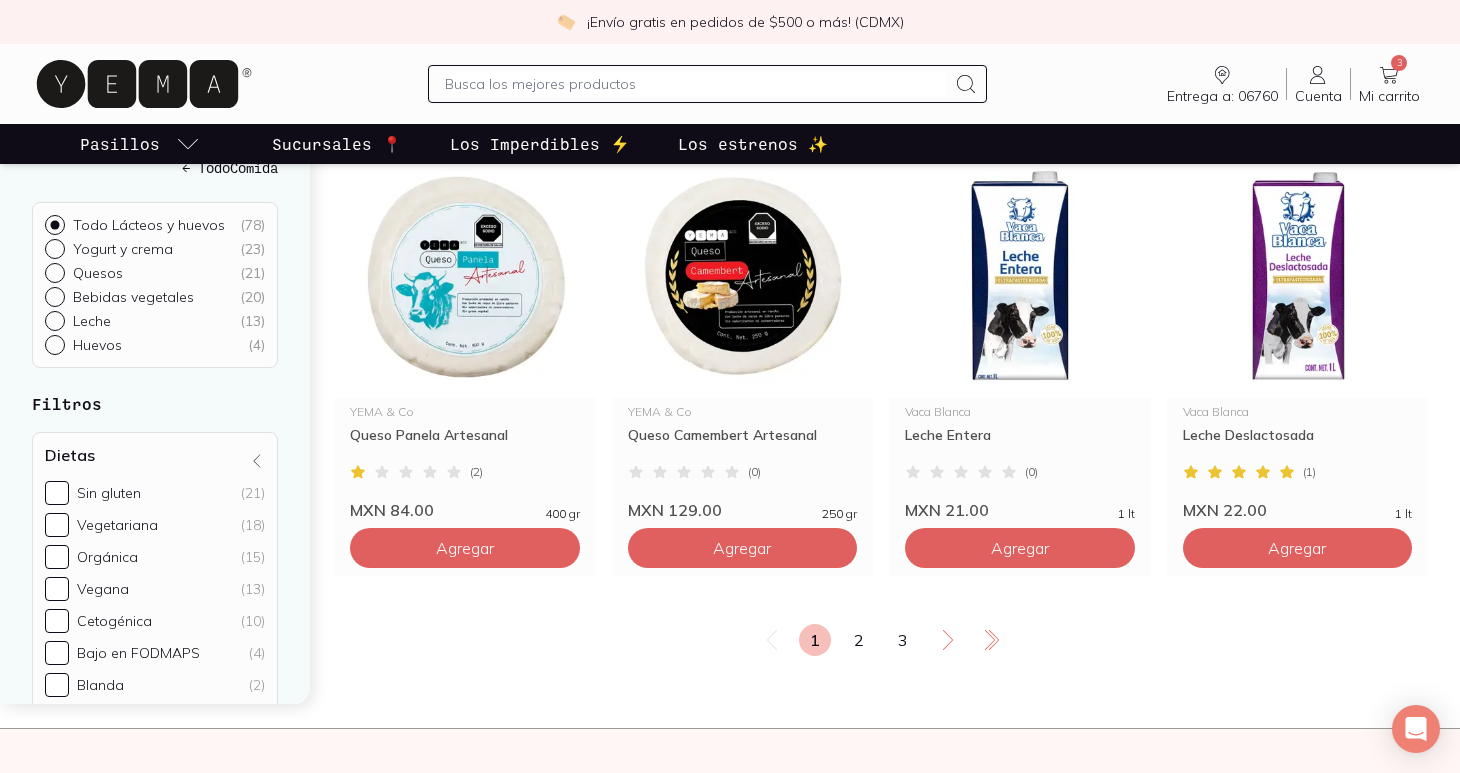 scroll, scrollTop: 3361, scrollLeft: 0, axis: vertical 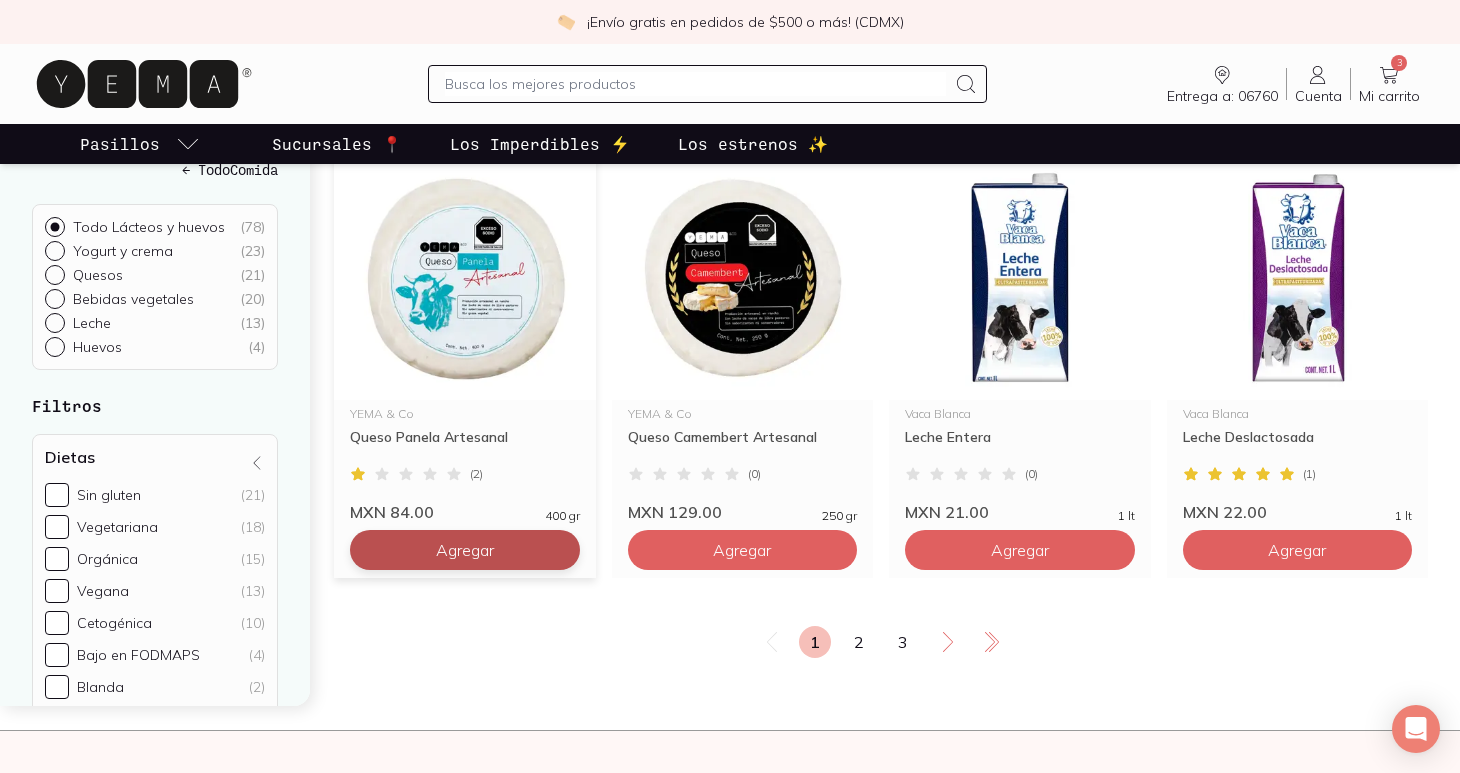 click on "Agregar" at bounding box center (743, -2530) 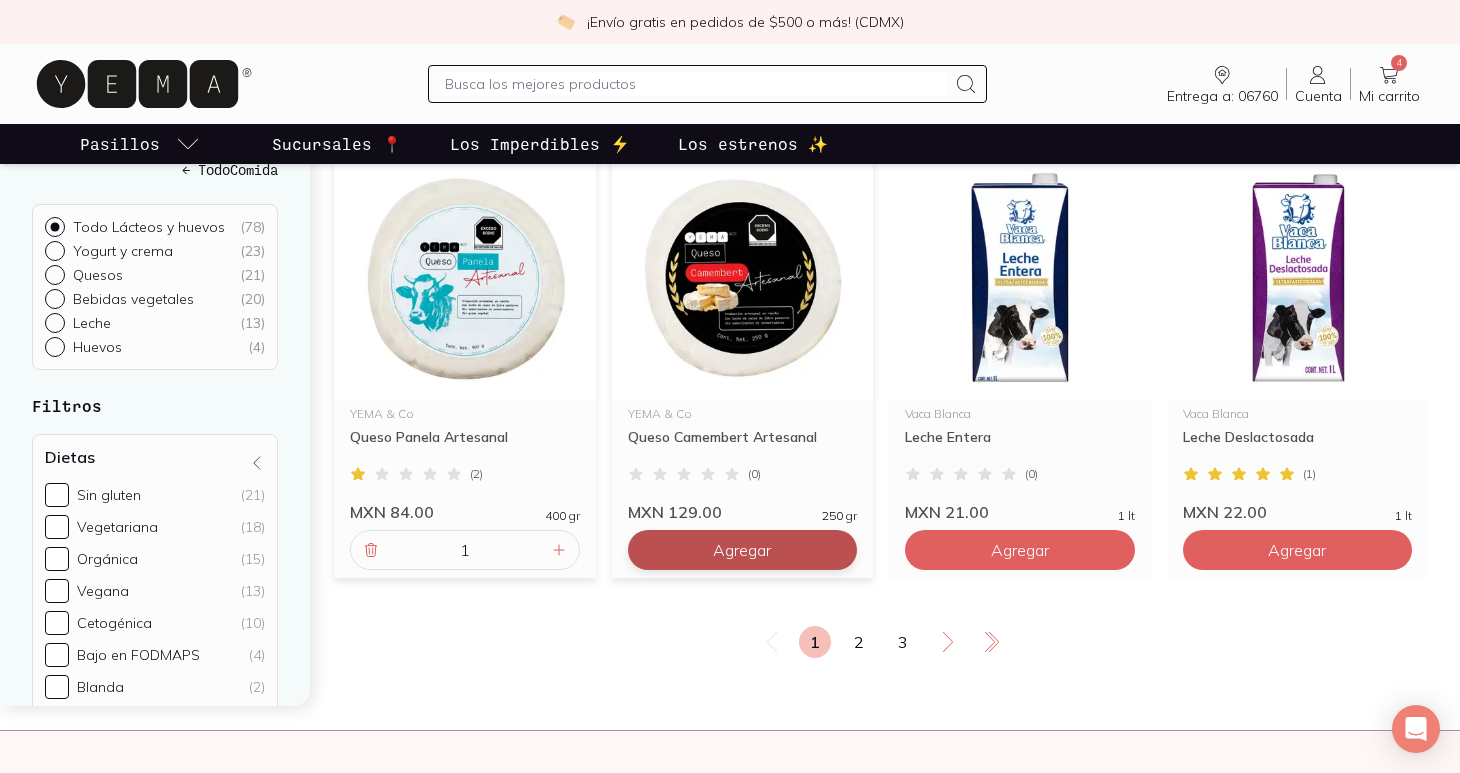 click on "Agregar" at bounding box center (743, -2530) 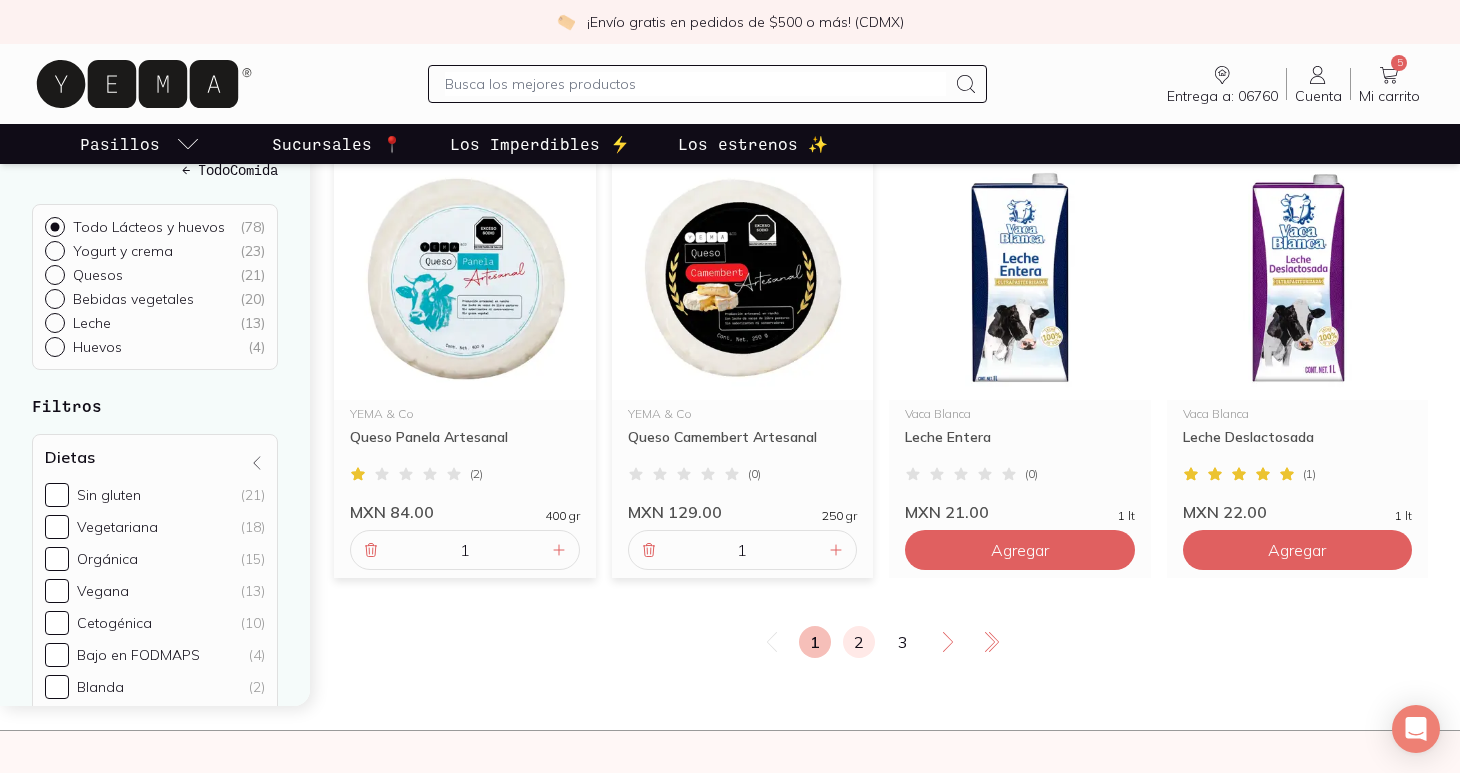click on "2" at bounding box center [859, 642] 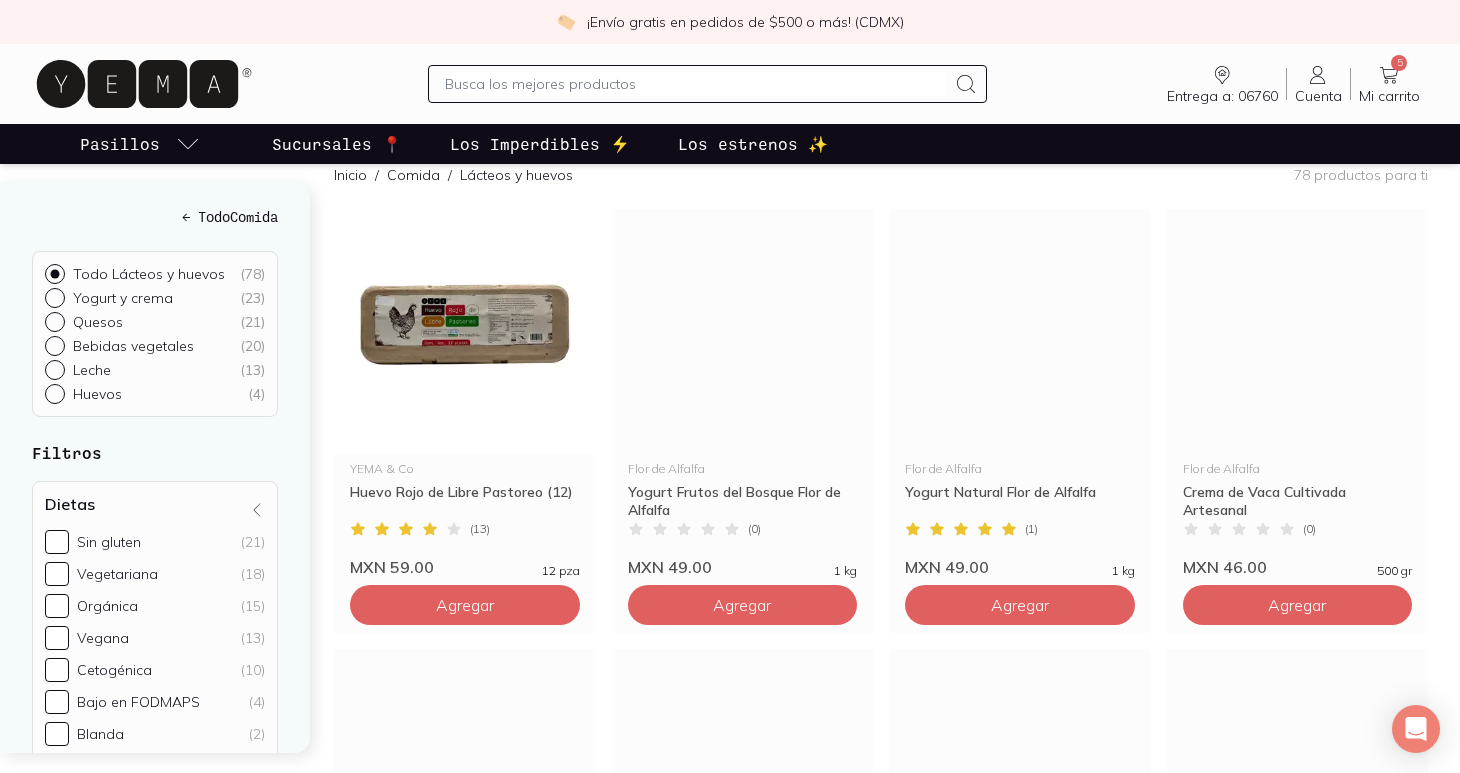 scroll, scrollTop: 240, scrollLeft: 0, axis: vertical 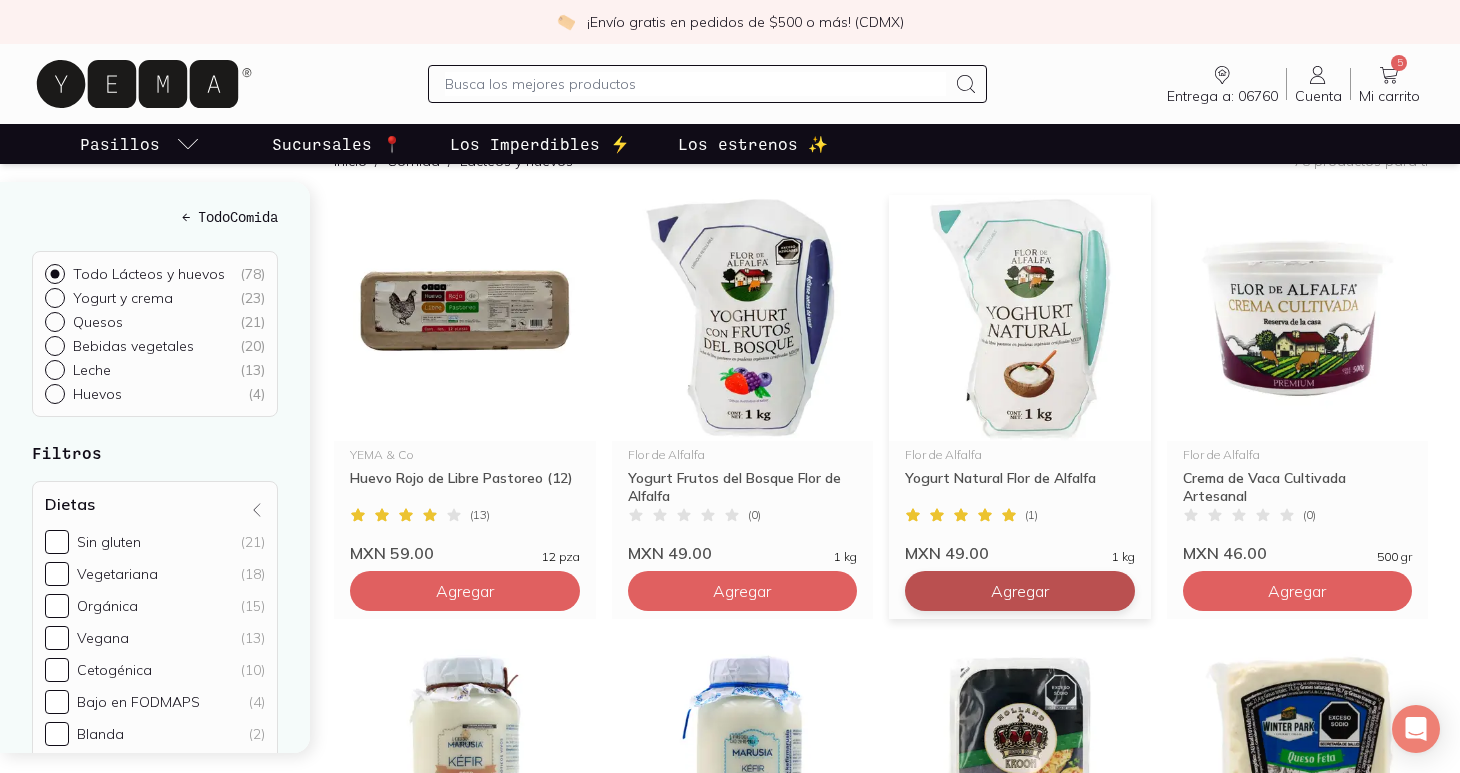 click on "Agregar" at bounding box center [465, 591] 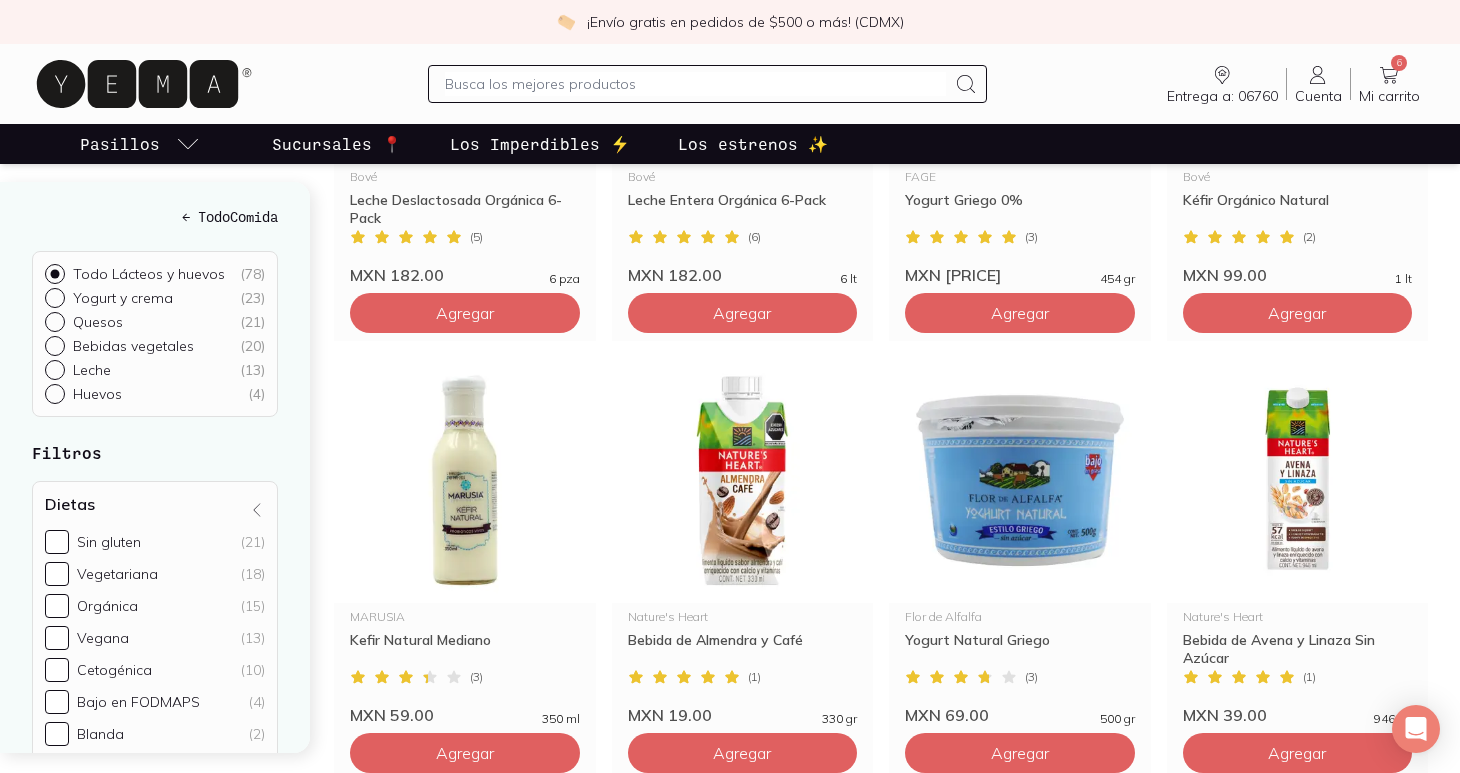 scroll, scrollTop: 2281, scrollLeft: 0, axis: vertical 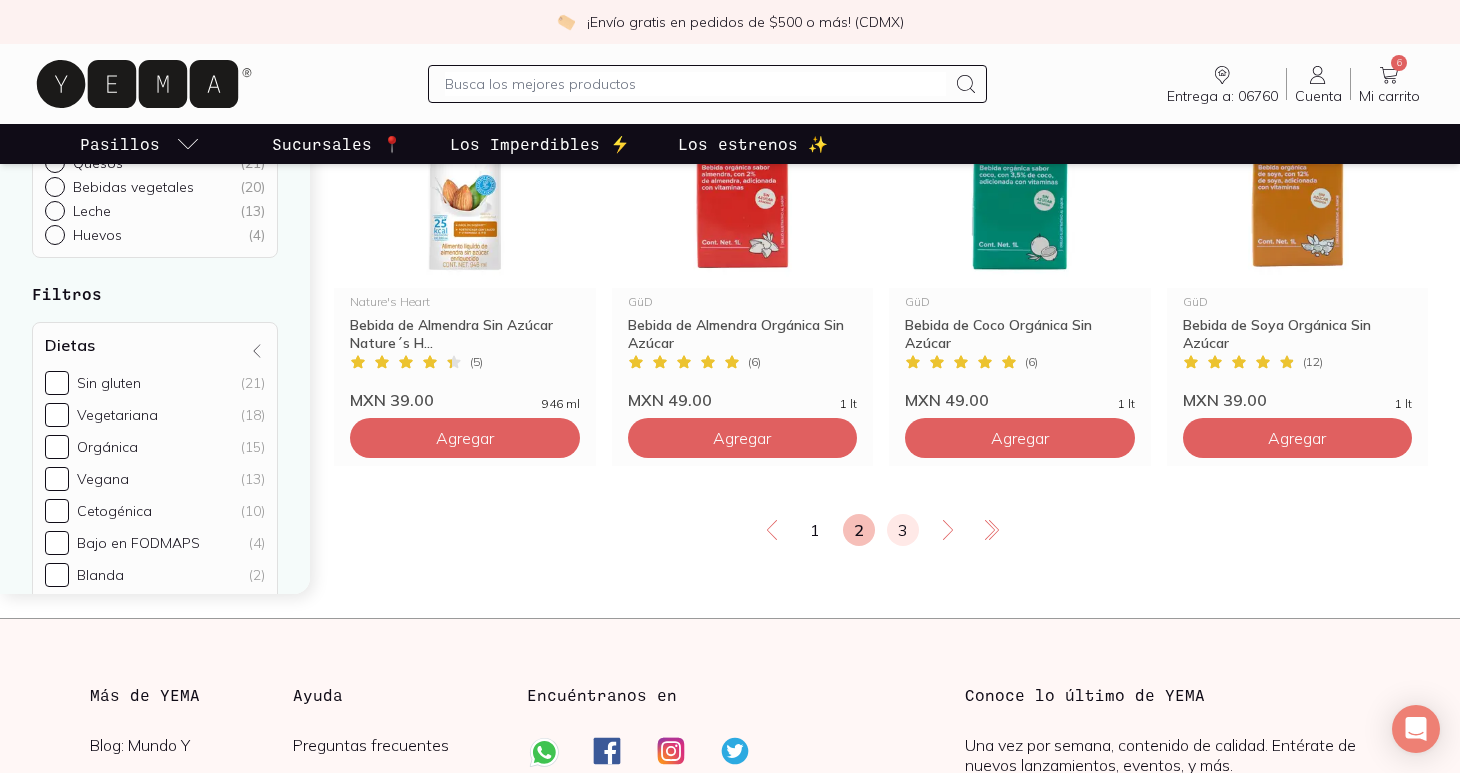 click on "3" at bounding box center [903, 530] 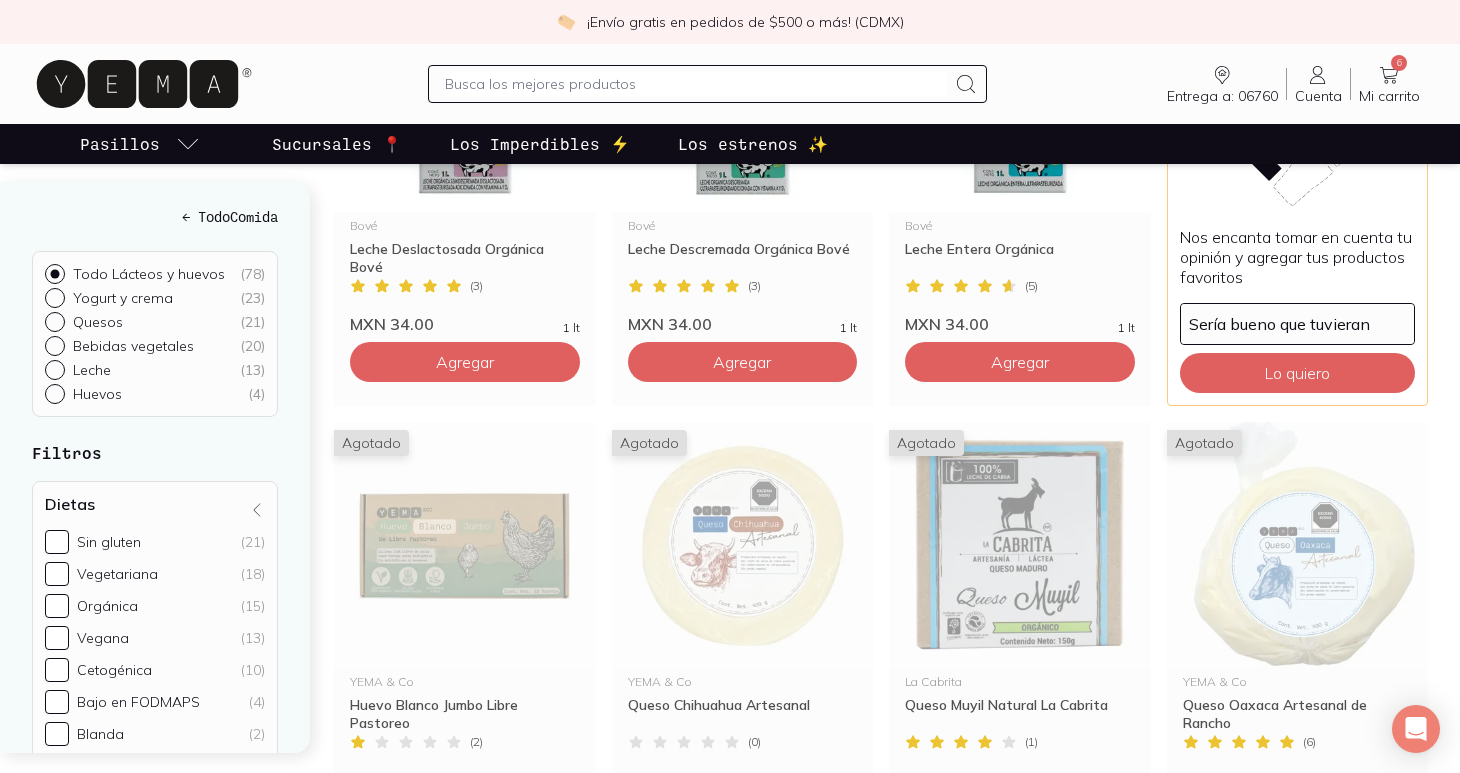 scroll, scrollTop: 467, scrollLeft: 0, axis: vertical 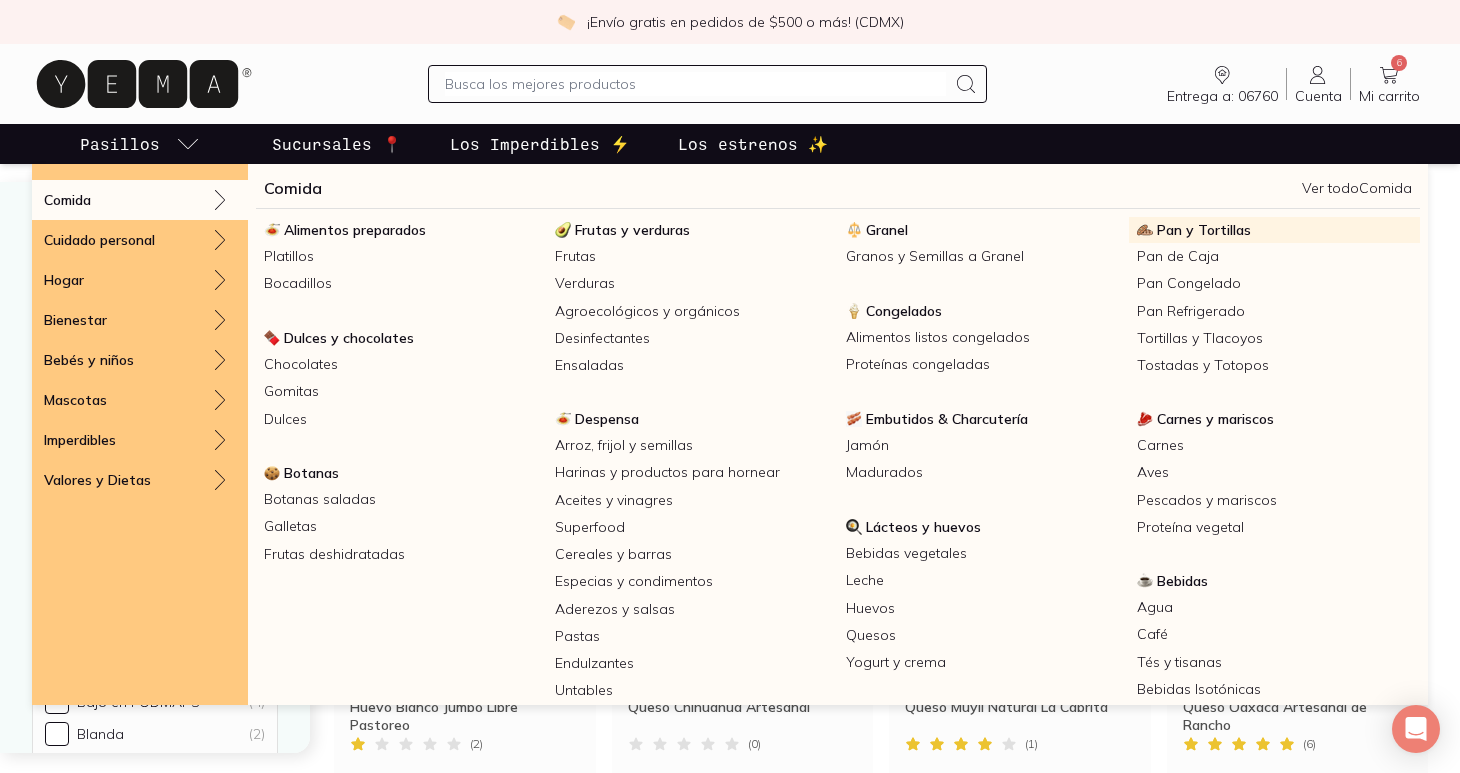 click on "Pan y Tortillas" at bounding box center (1204, 230) 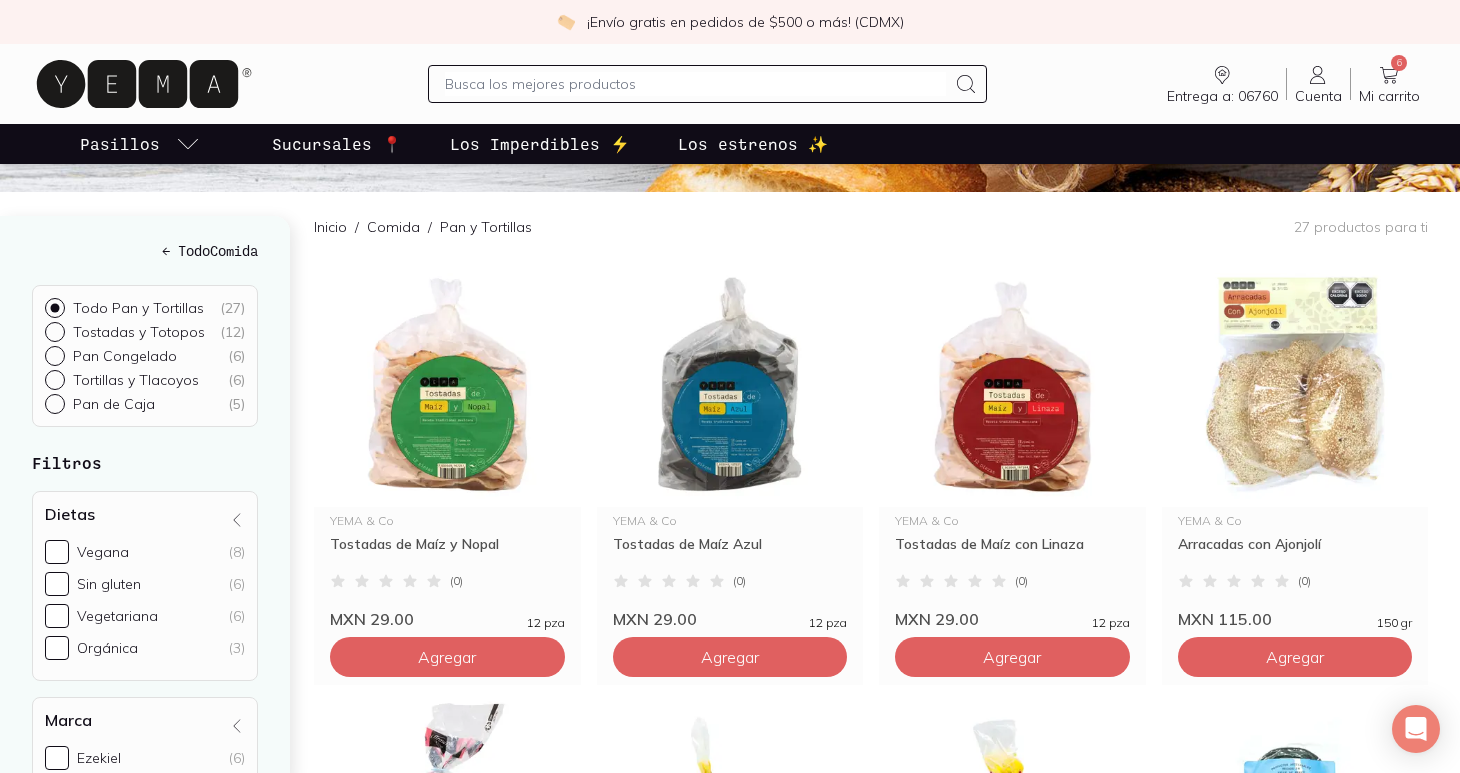 scroll, scrollTop: 263, scrollLeft: 0, axis: vertical 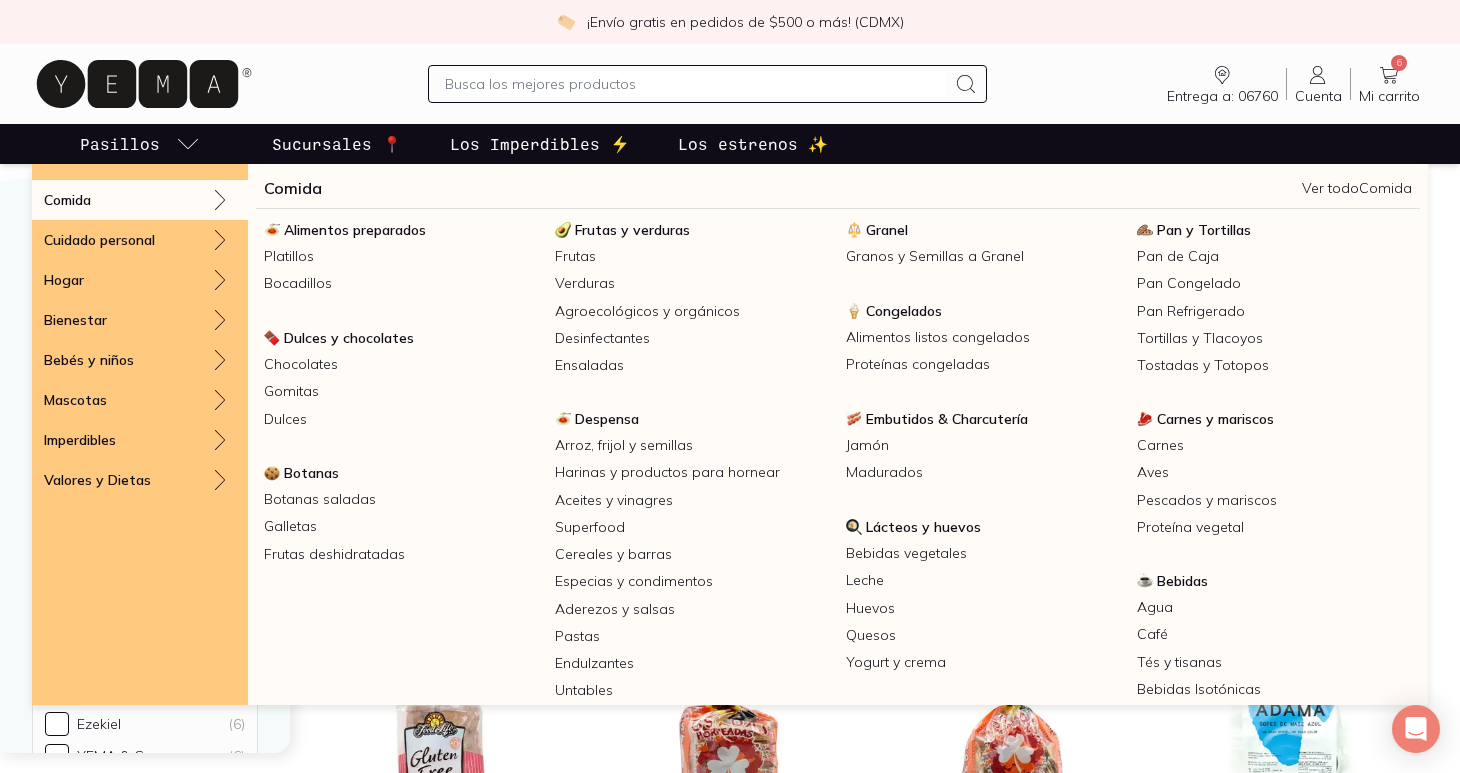 click on "Pasillos" at bounding box center (140, 144) 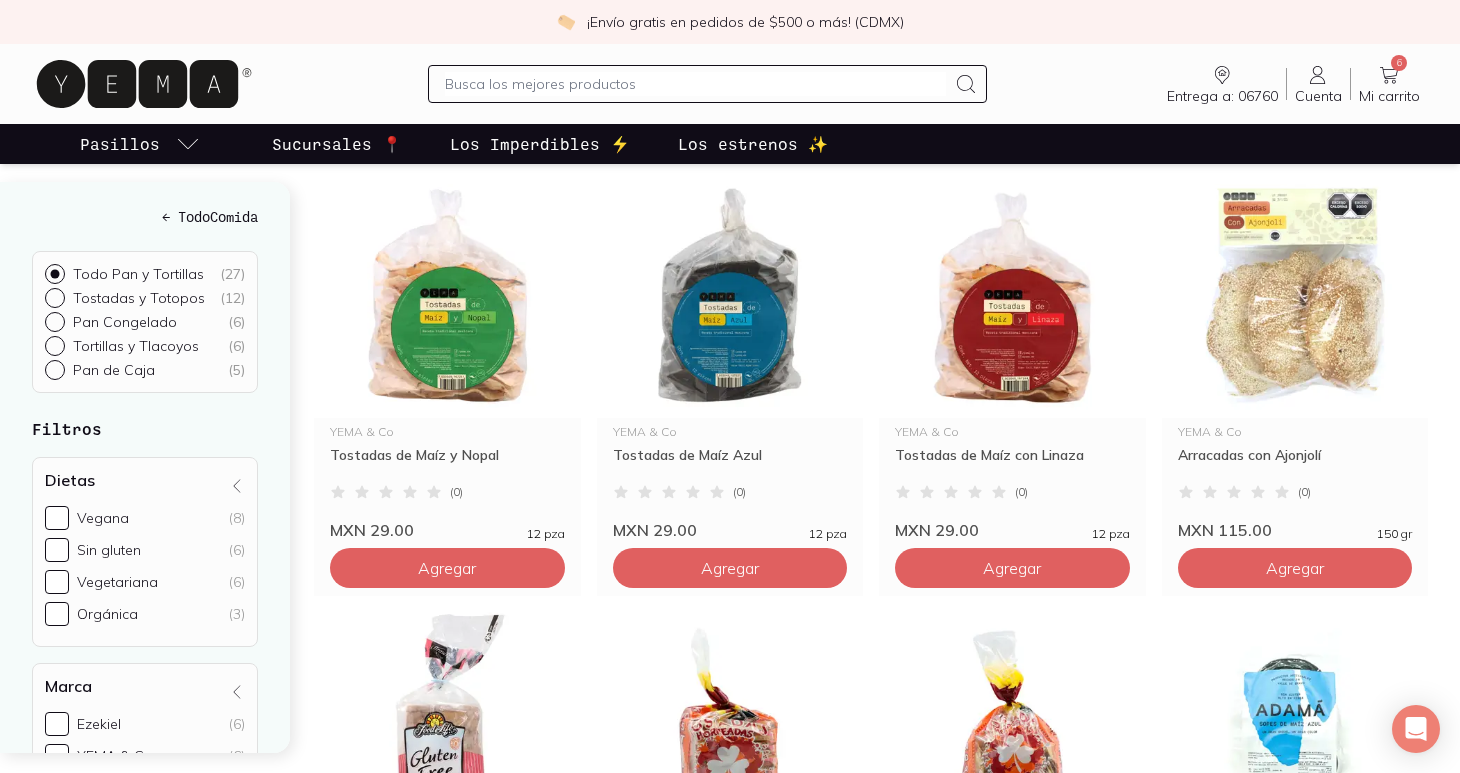 click on "Pasillos" at bounding box center [140, 144] 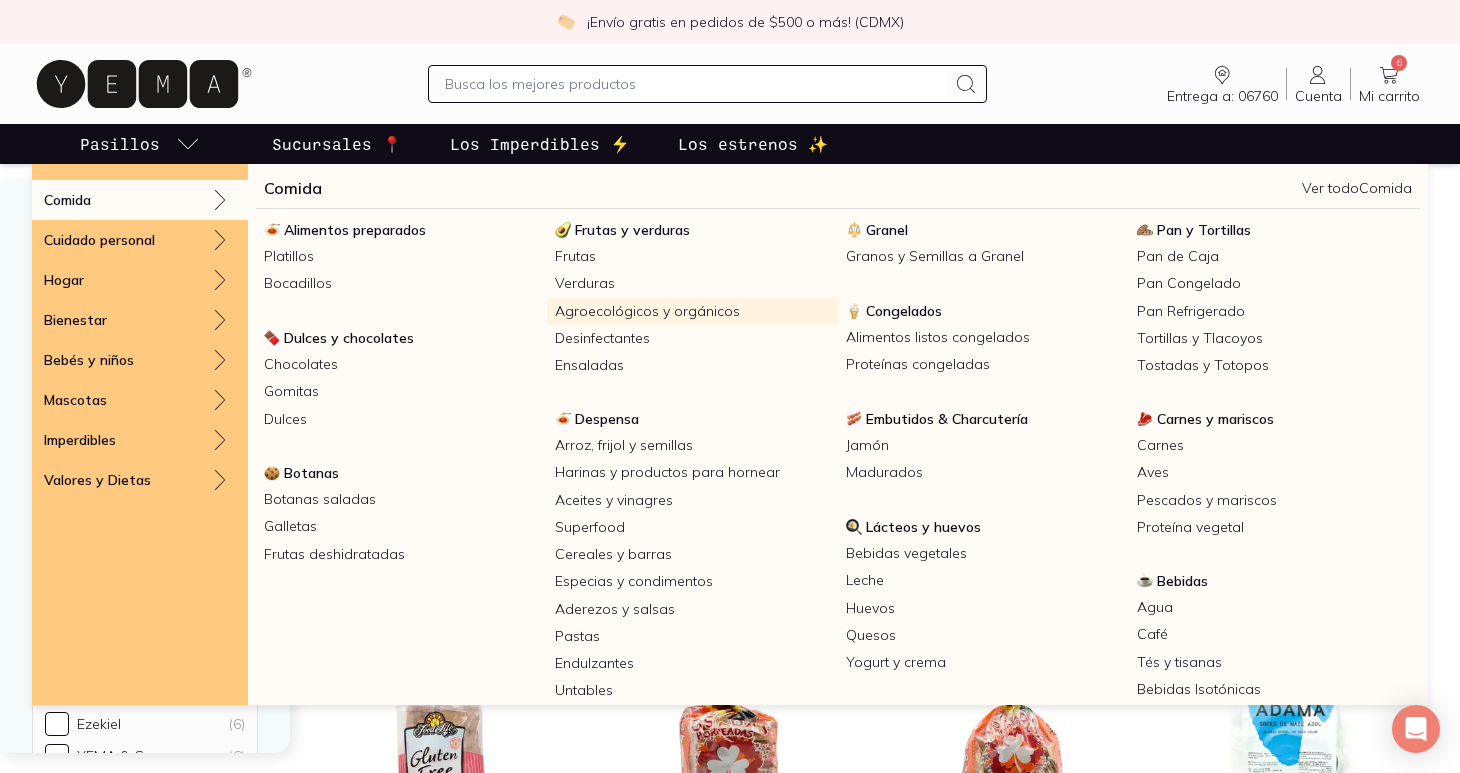 click on "Agroecológicos y orgánicos" at bounding box center (692, 311) 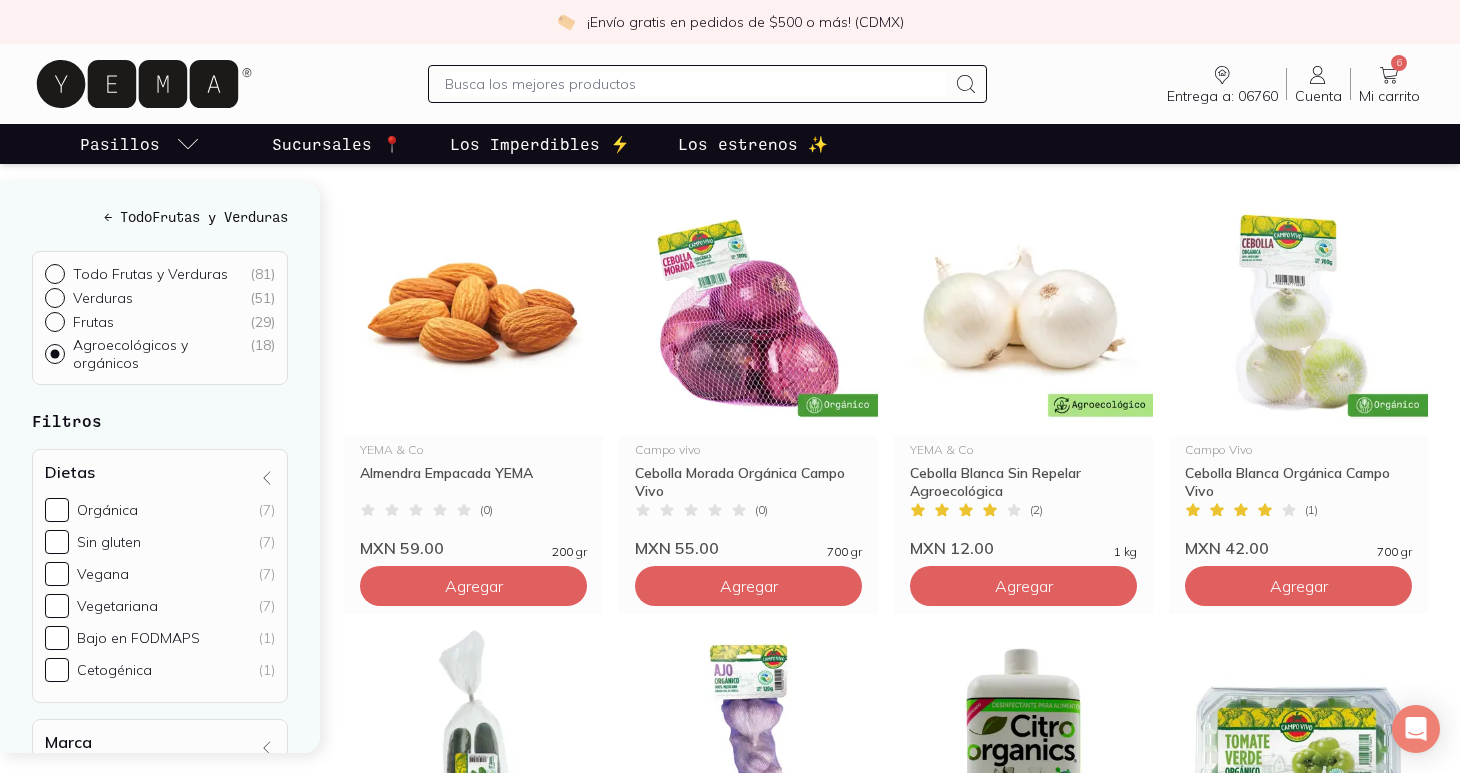 scroll, scrollTop: 191, scrollLeft: 0, axis: vertical 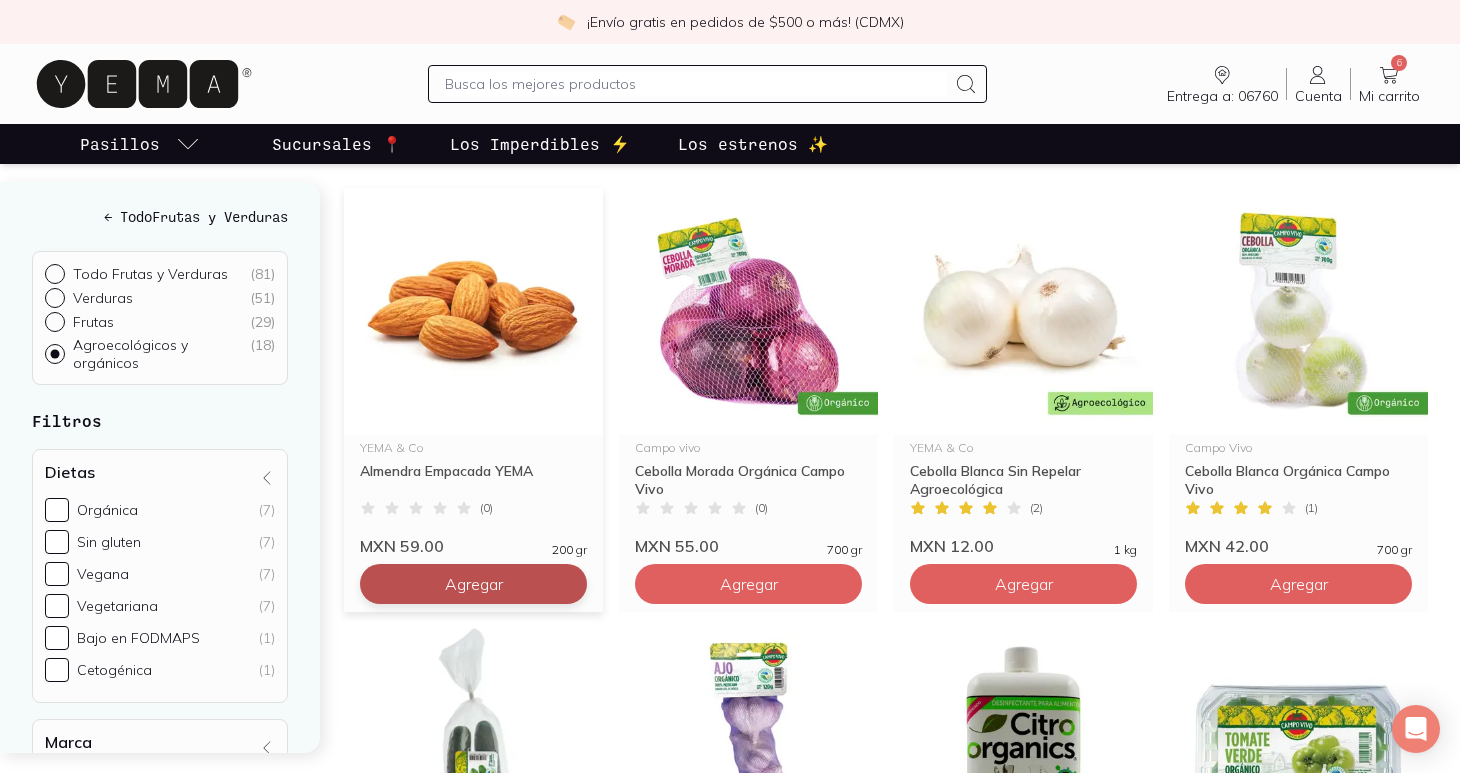 click on "Agregar" at bounding box center (474, 584) 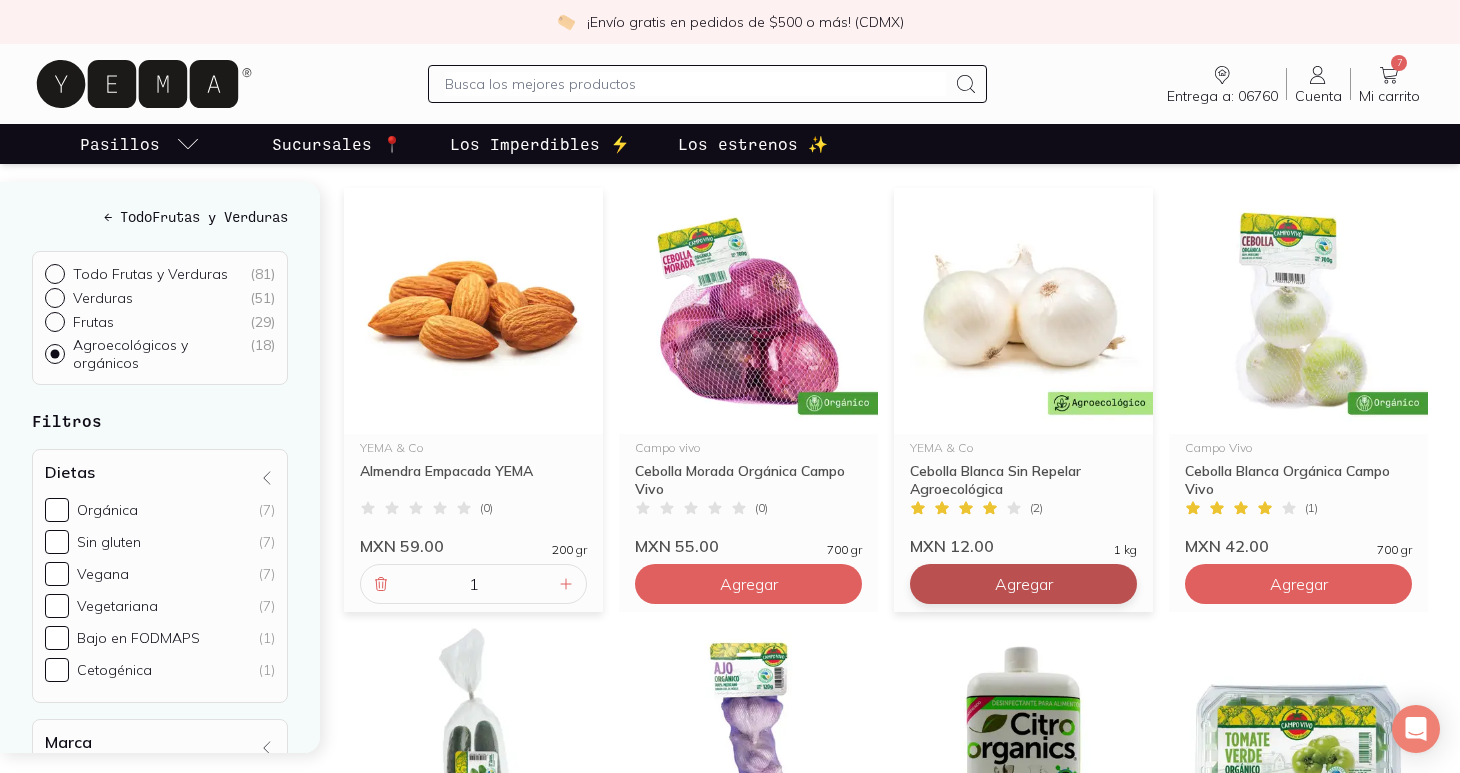 click on "Agregar" at bounding box center (749, 584) 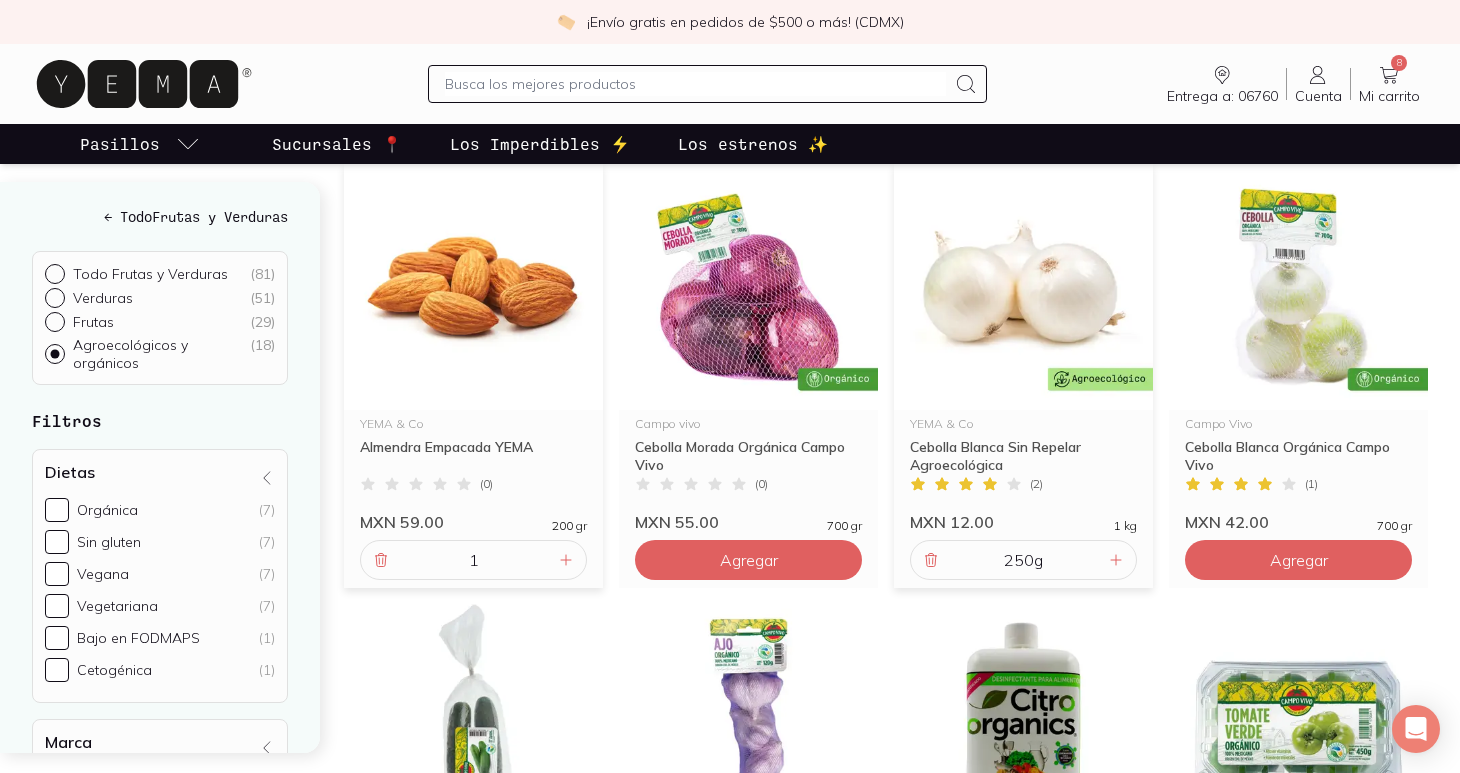 scroll, scrollTop: 254, scrollLeft: 0, axis: vertical 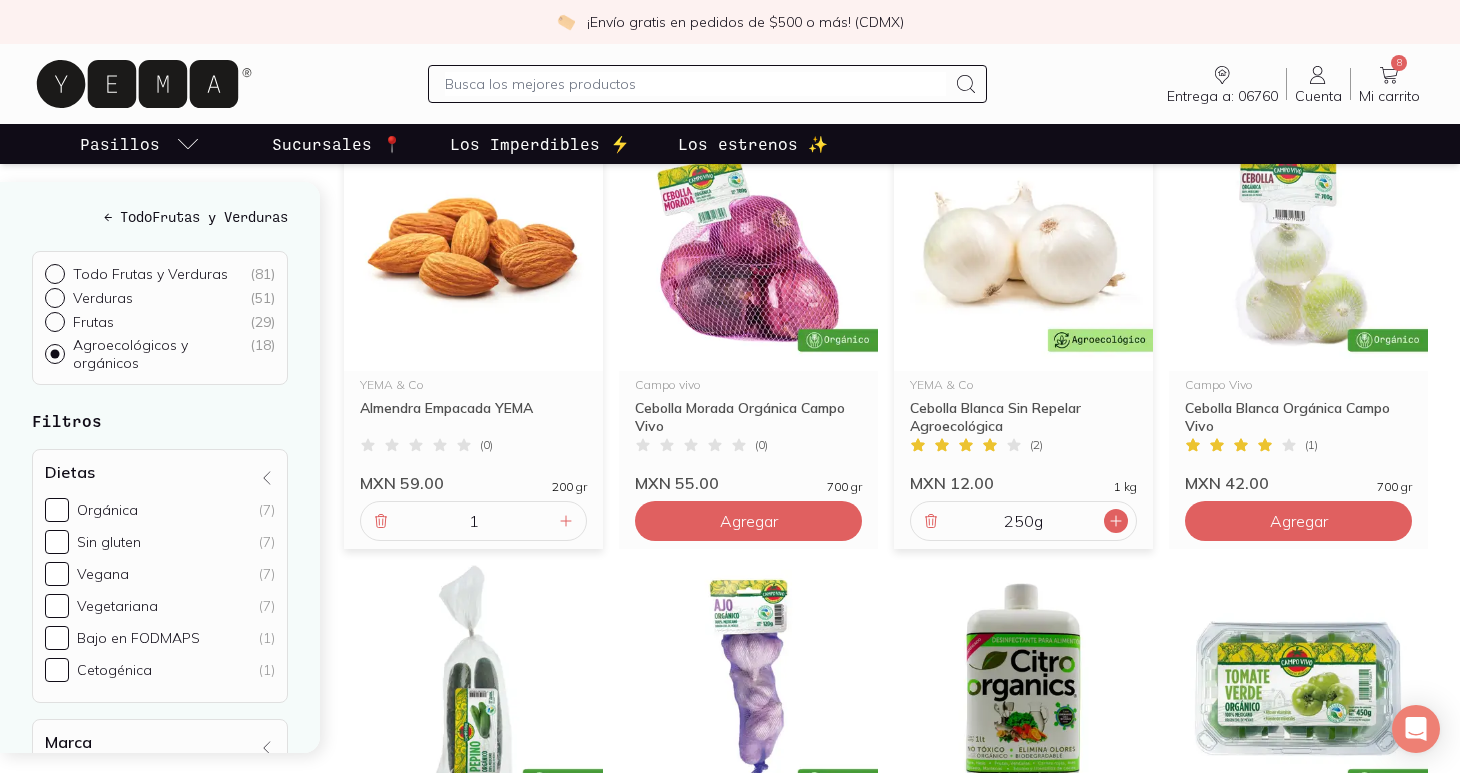 click 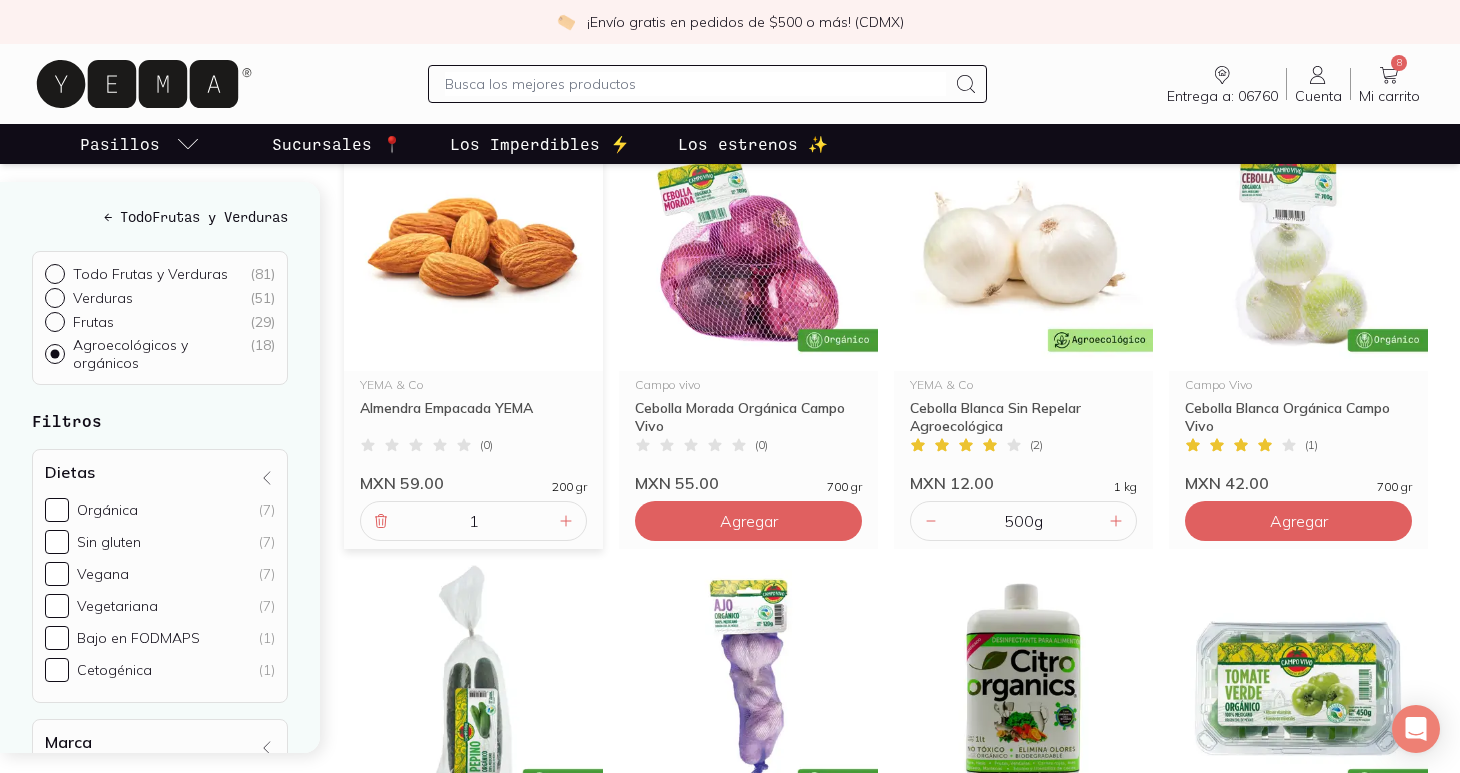 click on "YEMA & Co Almendra Empacada YEMA ( 0 ) MXN 59.00 200 gr 1 Campo vivo Cebolla Morada Orgánica Campo Vivo ( 0 ) MXN 55.00 700 gr Agregar YEMA & Co Cebolla Blanca Sin Repelar Agroecológica ( 2 ) MXN 12.00 1 kg 500 g Campo Vivo Cebolla Blanca Orgánica Campo Vivo ( 1 ) MXN 42.00 700 gr Agregar Campo Vivo Pepino Orgánico Campo Vivo ( 1 ) MXN 28.00 2 pza Agregar Campo Vivo Ajo Orgánico Campo Vivo ( 0 ) MXN 35.00 120 gr Agregar Campo Vivo Tomate Verde Orgánico Campo Vivo ( 0 ) MXN 35.00 450 gr Agregar Campo Vivo Aguacate Hass Orgánico Campo Vivo ( 3 ) MXN 75.00 420 gr Agregar Campo Vivo Apio Orgánico Campo Vivo ( 2 ) MXN 22.00 450 gr Agregar Campo Vivo Jitomate Saladet Orgánico Campo Vivo ( 0 ) MXN 36.00 450 gr Agregar Campo Vivo Zanahoria Orgánica Campo Vivo ( 0 ) MXN 32.00 450 gr Agregar Campo Vivo Ensalada Mixta Orgánica Campo Vivo ( 0 ) MXN 65.00 180 gr Agregar Campo Vivo" at bounding box center (886, 1223) 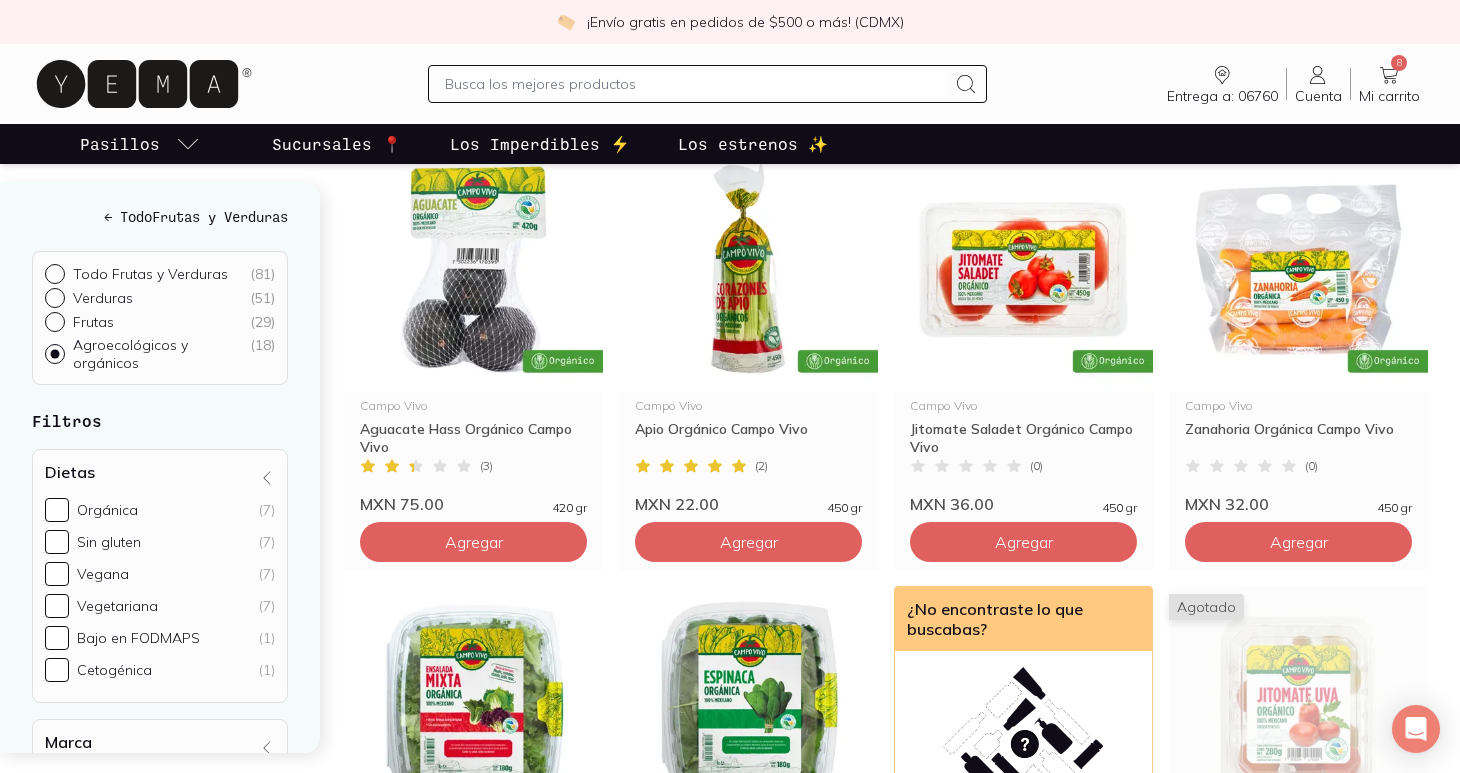 scroll, scrollTop: 1111, scrollLeft: 0, axis: vertical 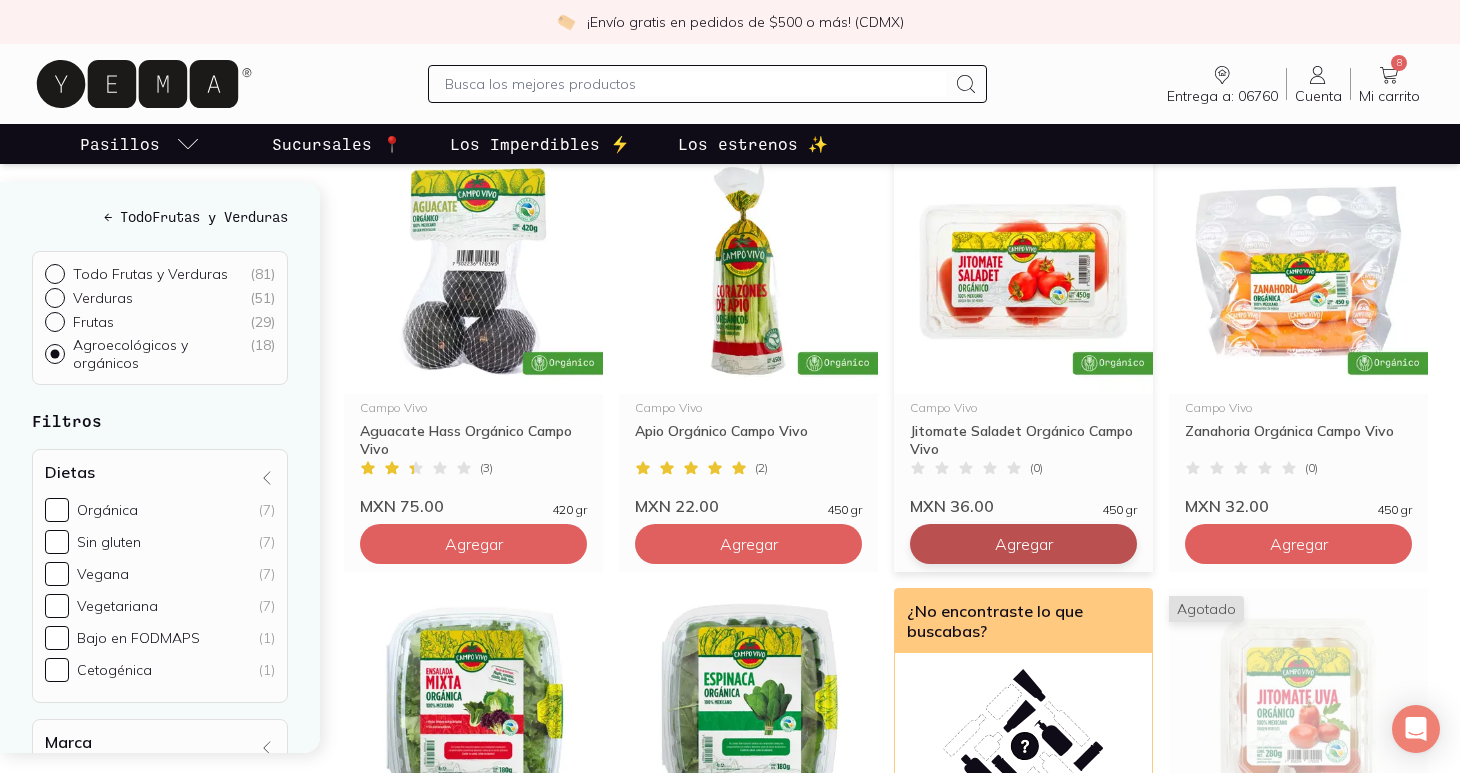 click on "Agregar" at bounding box center [749, -336] 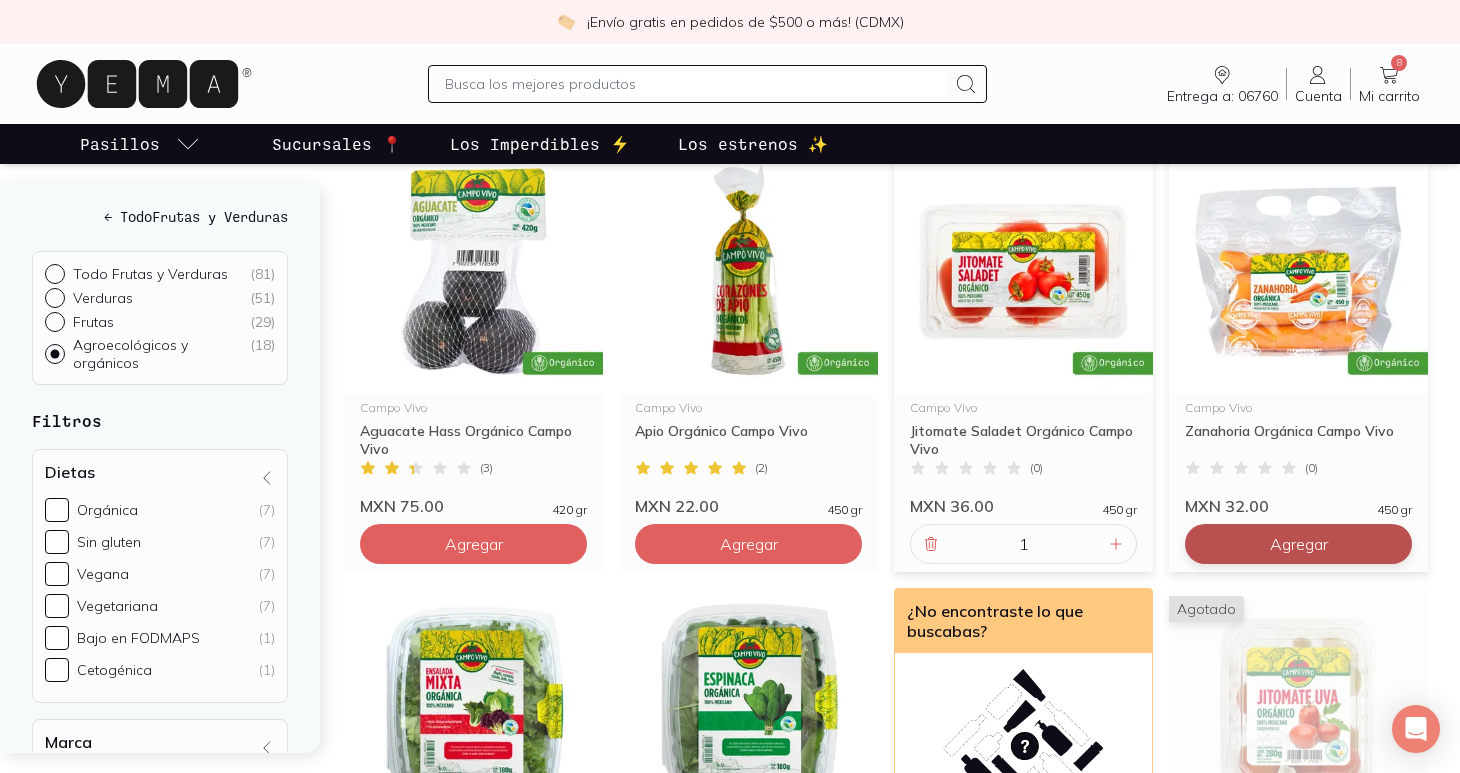 click on "Agregar" at bounding box center [749, -336] 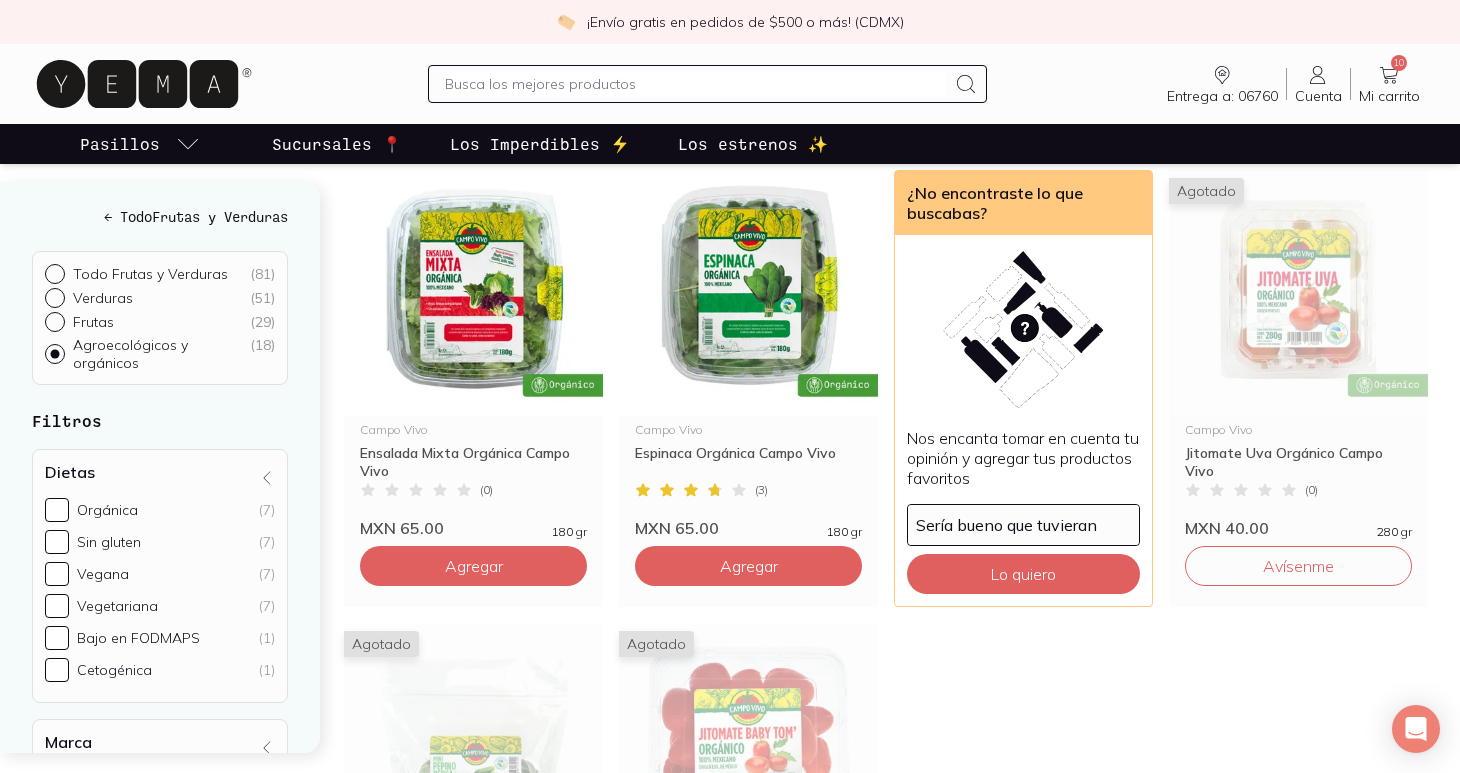 scroll, scrollTop: 1528, scrollLeft: 0, axis: vertical 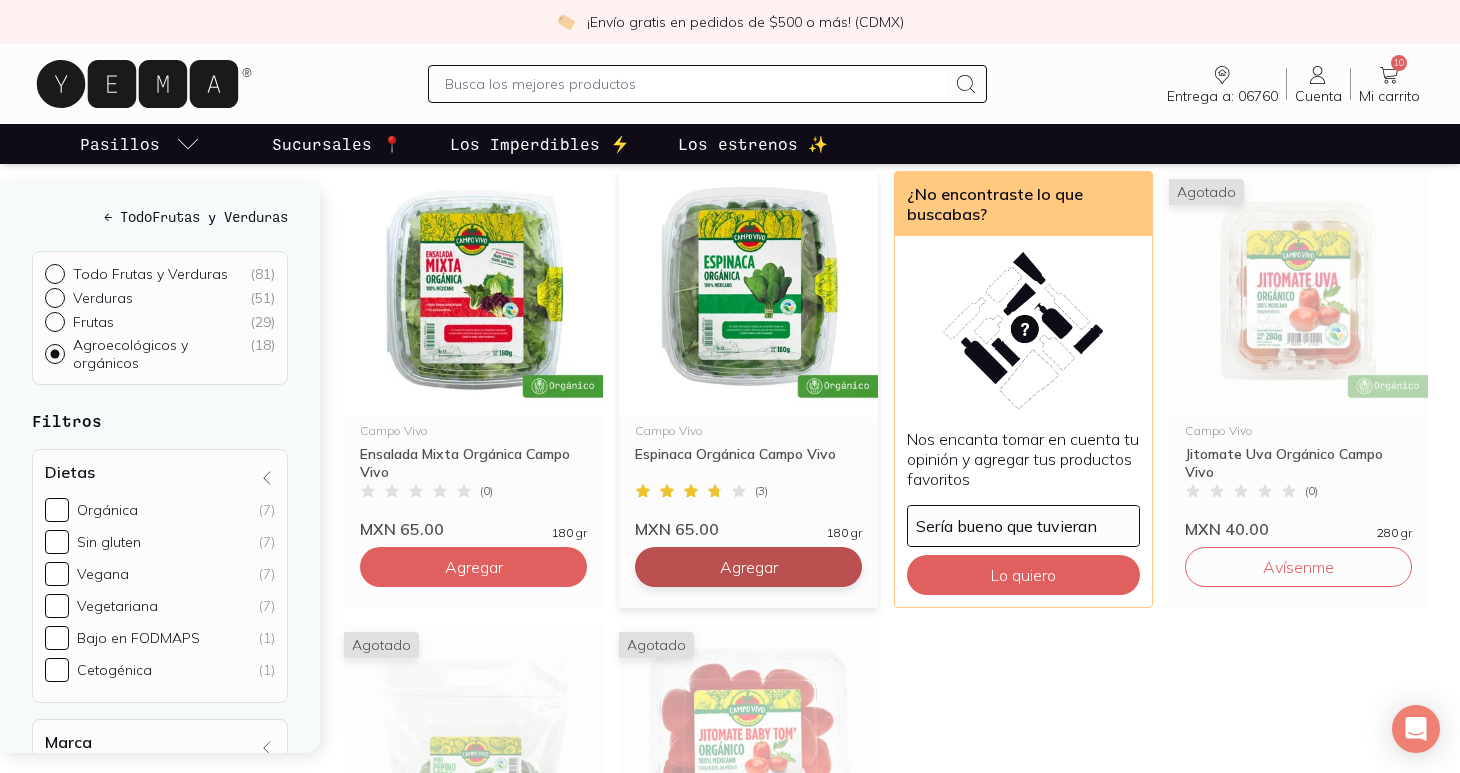 click on "Agregar" at bounding box center (749, -753) 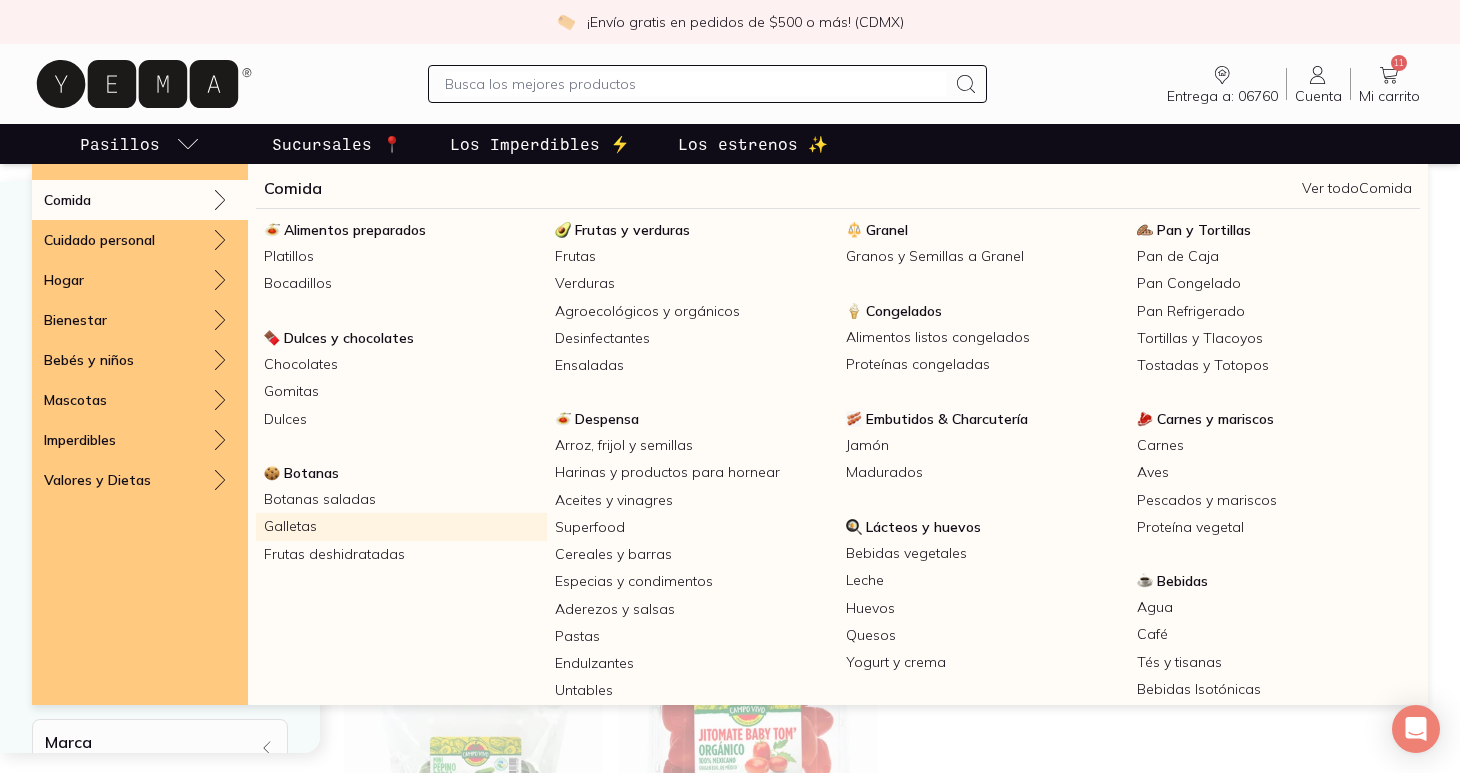 click on "Galletas" at bounding box center [401, 526] 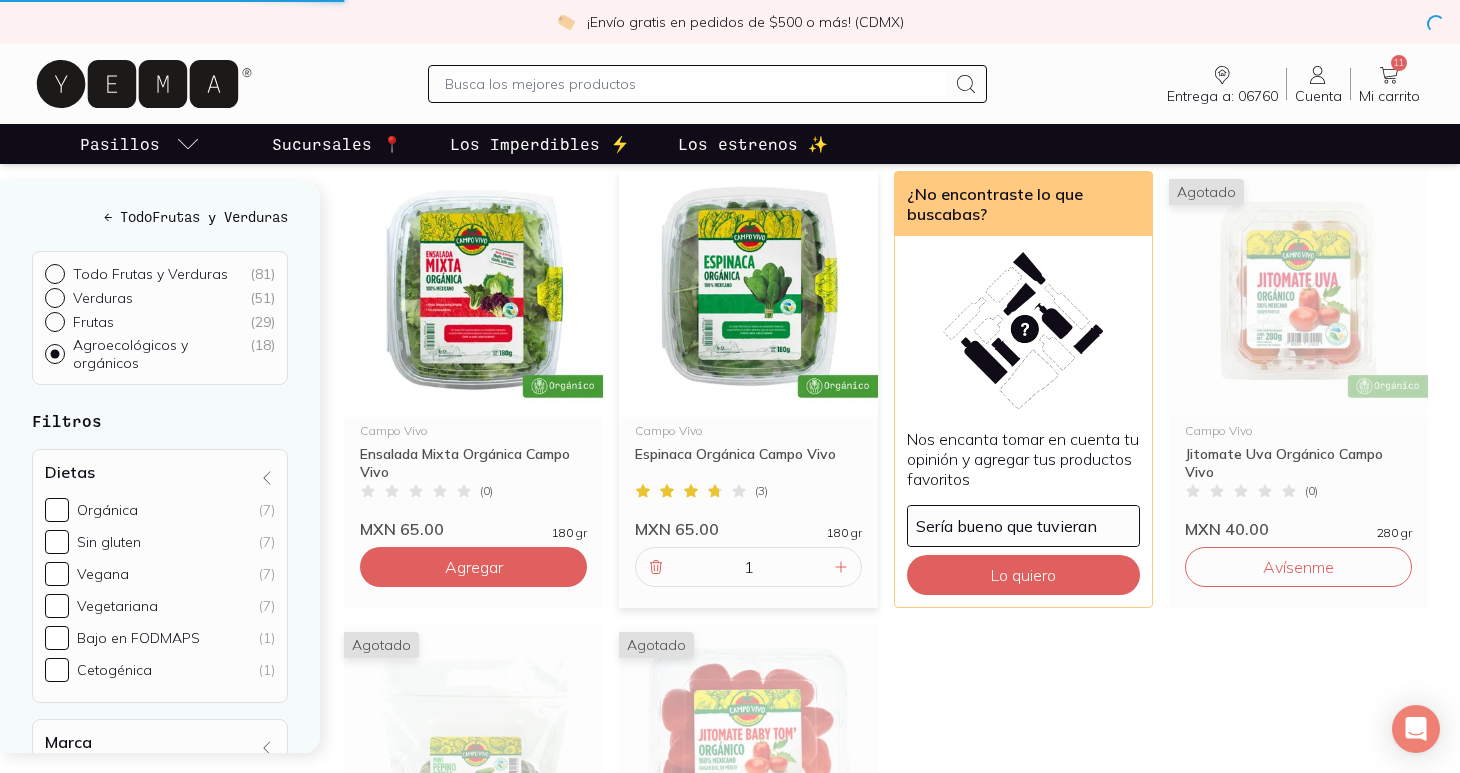 radio on "true" 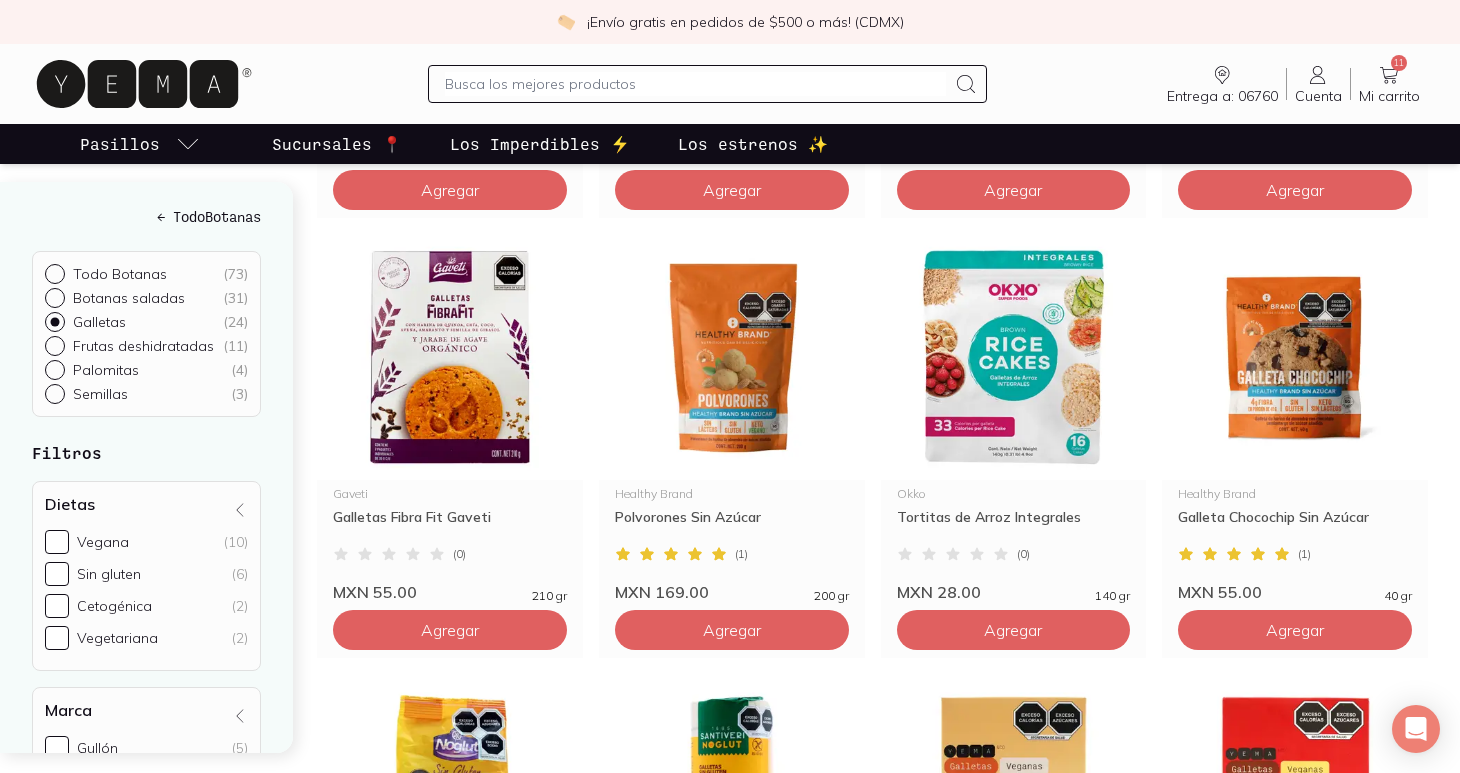 scroll, scrollTop: 1979, scrollLeft: 0, axis: vertical 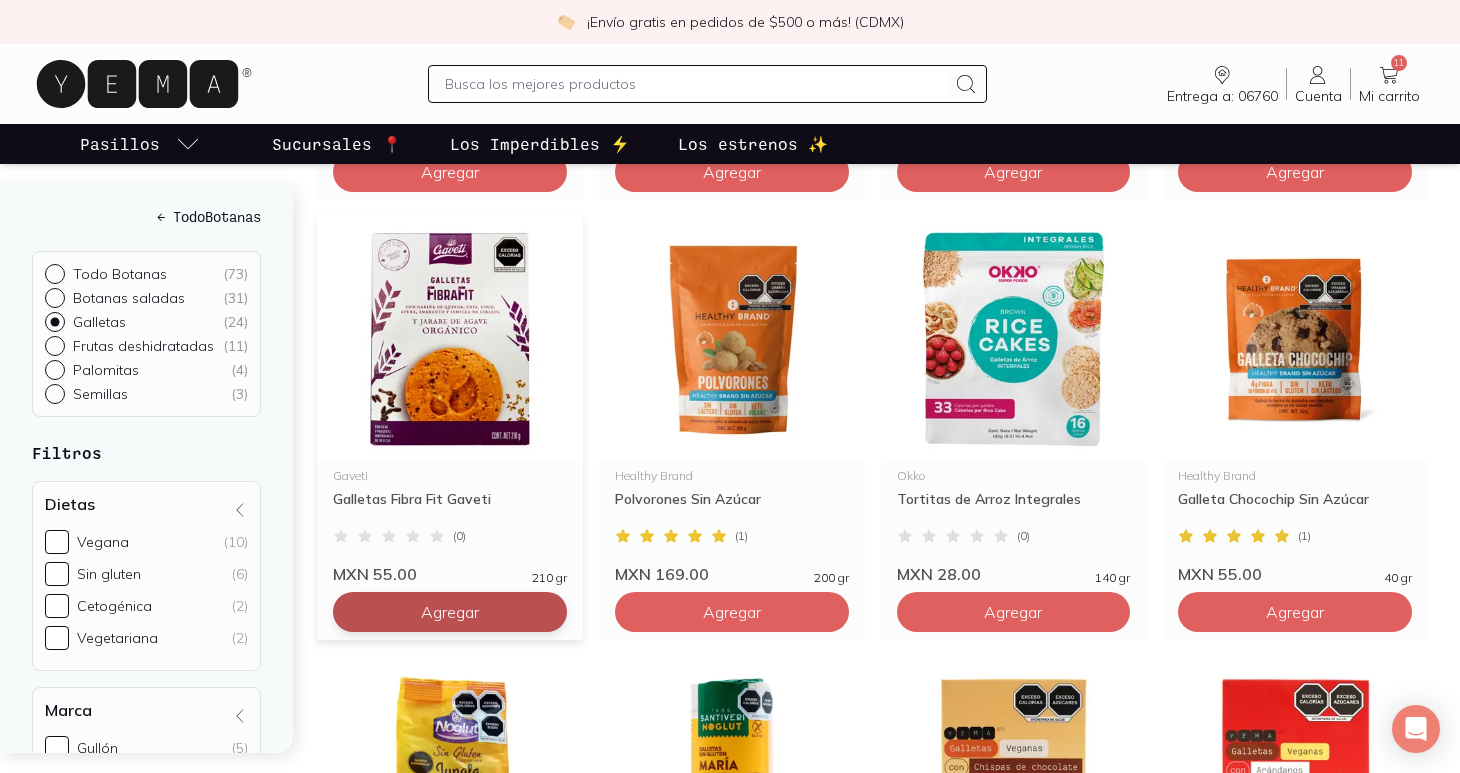 click on "Agregar" at bounding box center [450, -1148] 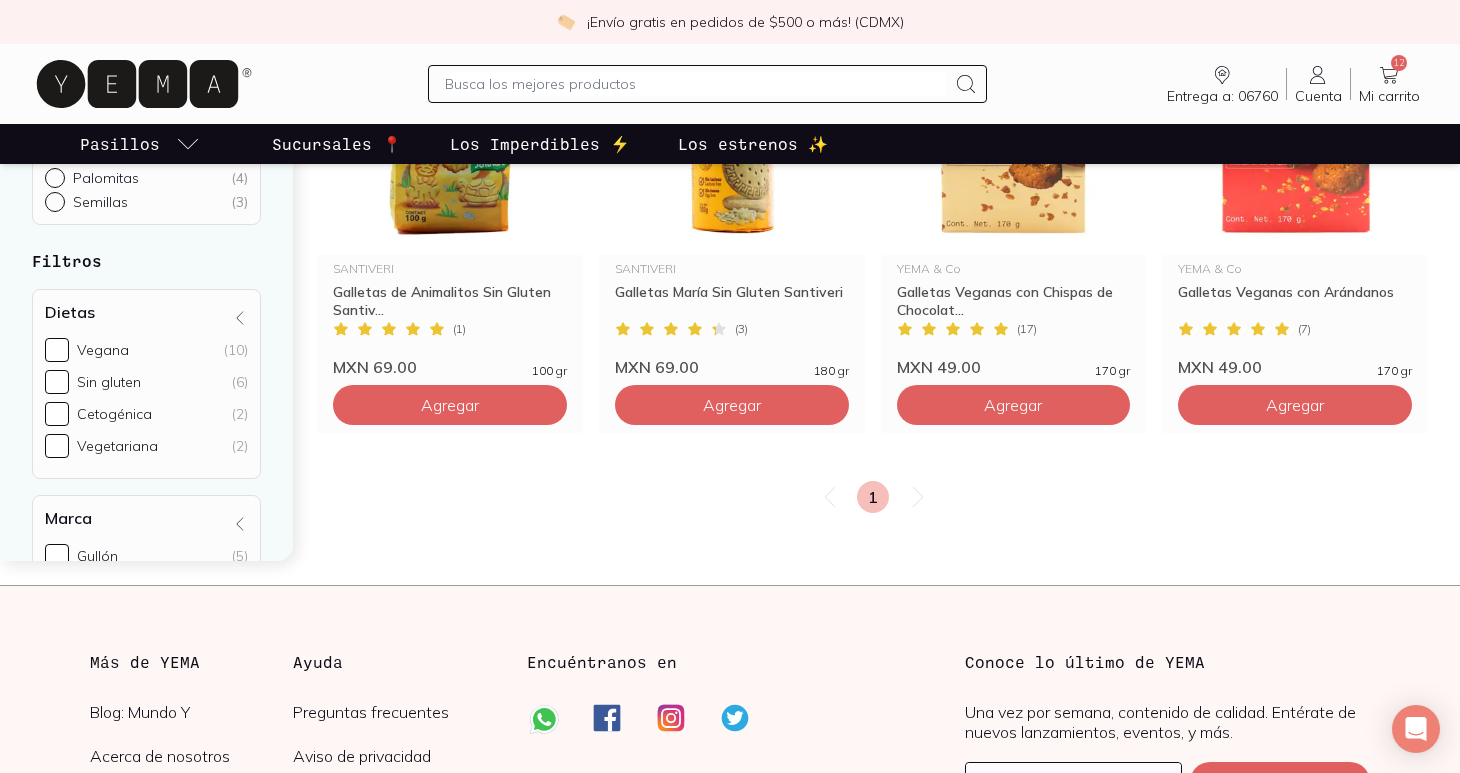 scroll, scrollTop: 2610, scrollLeft: 0, axis: vertical 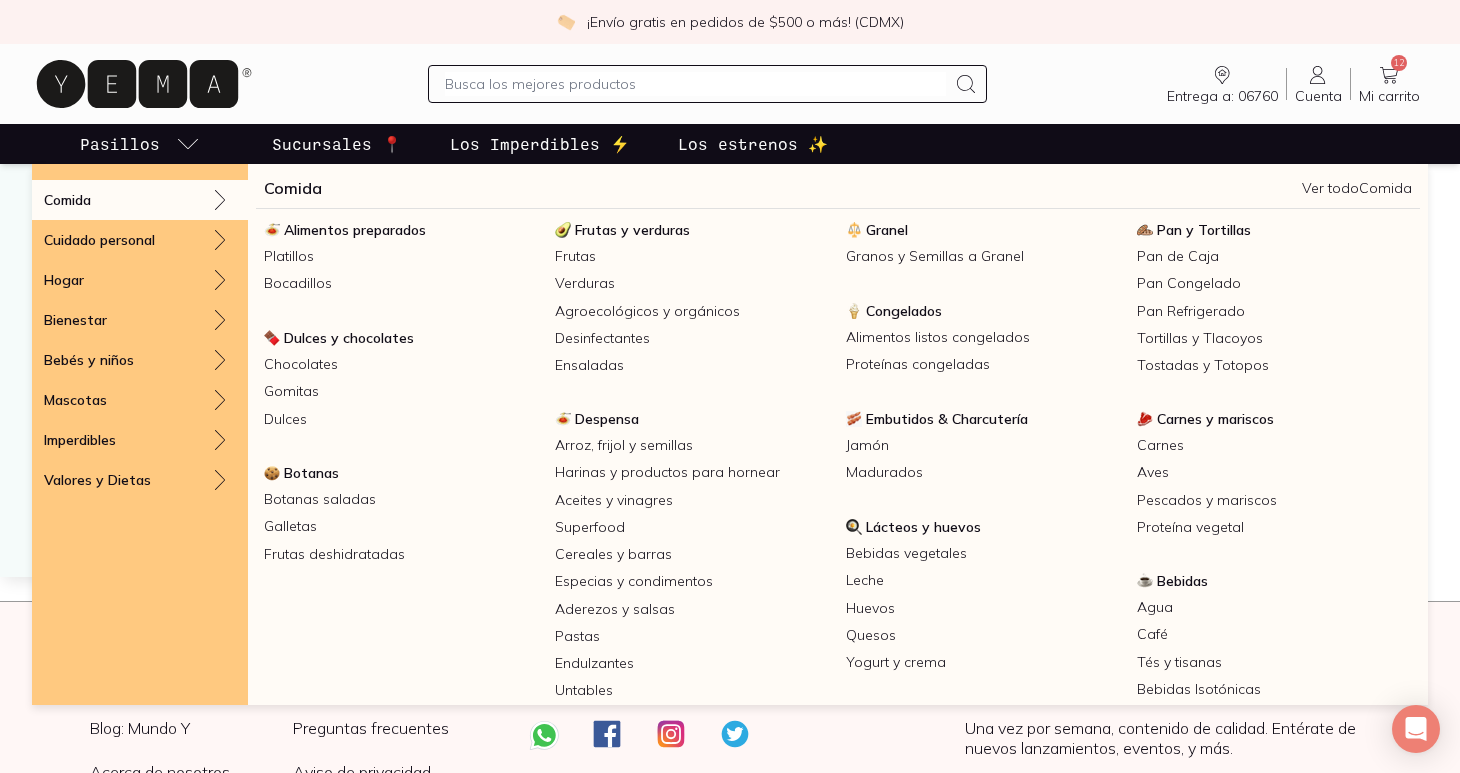 click 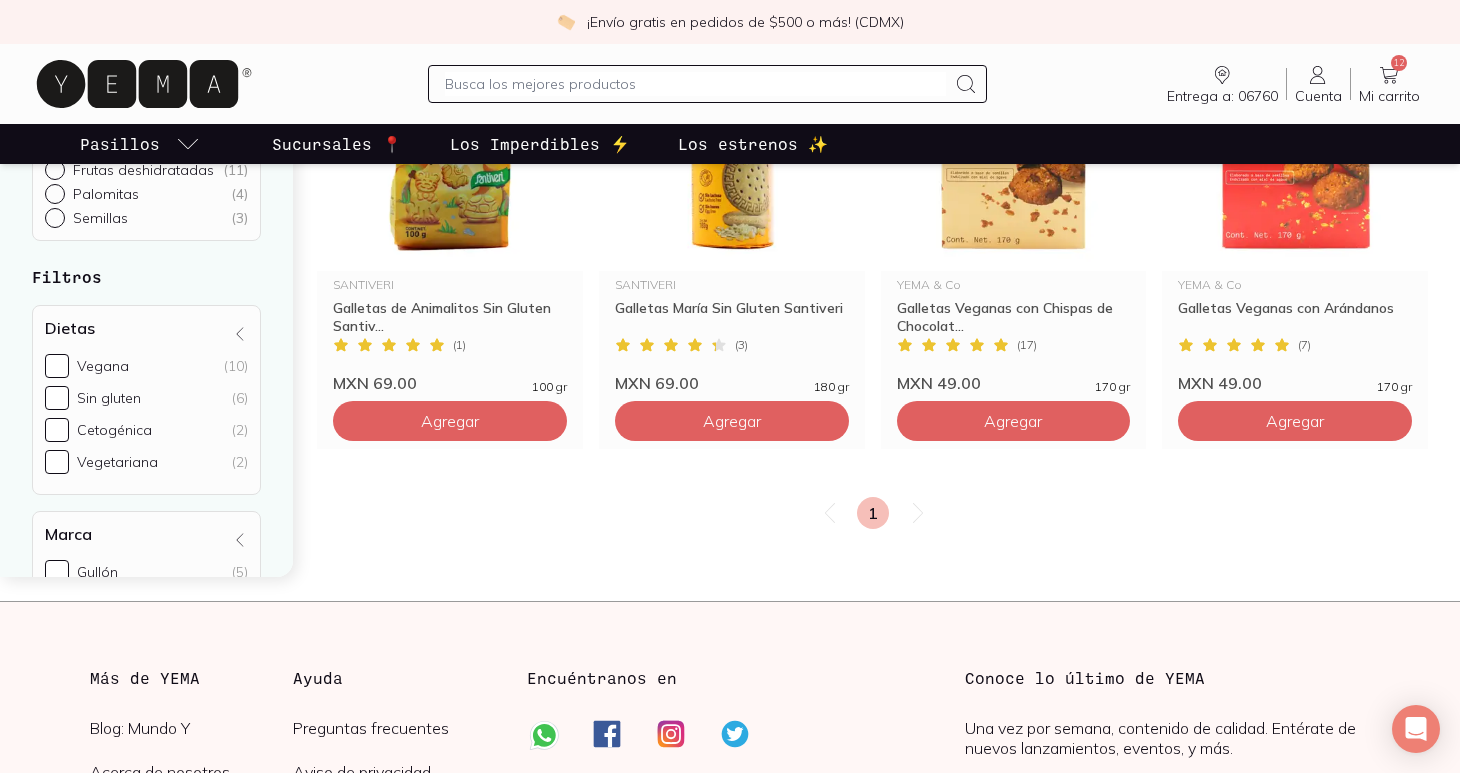 click on "← Todo  Botanas Todo Botanas ( 73 ) Botanas saladas ( 31 ) Galletas ( 24 ) Frutas deshidratadas ( 11 ) Palomitas ( 4 ) Semillas ( 3 ) Filtros Dietas Vegana (10) Sin gluten (6) Cetogénica (2) Vegetariana (2) Marca Gullón (5) Gaveti (4) Healthy Brand (4) YEMA & Co (3) Miltons (2) OKKO (2) Santiveri (2) Anna Faggio (1) Lili (1) Hecho en Hecho en México (1) Medioambiental y social Envase reciclable (1) Material reciclable (1) Certificaciones y sellos Certificación sin gluten (3) Certificación Kosher (2)" at bounding box center (158, 291) 